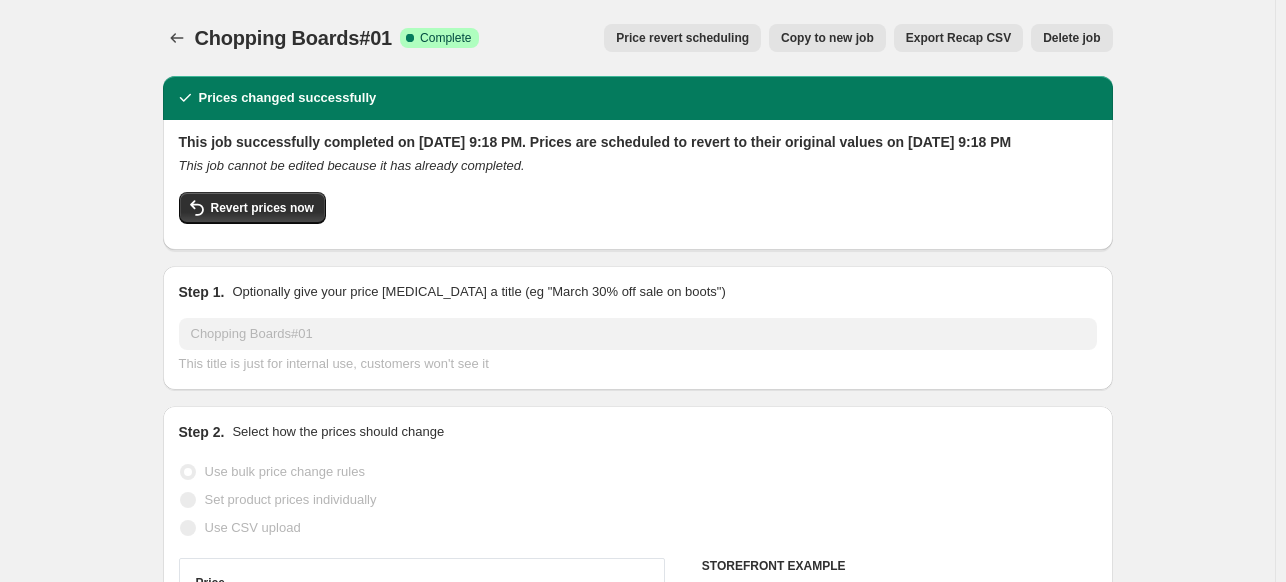 select on "percentage" 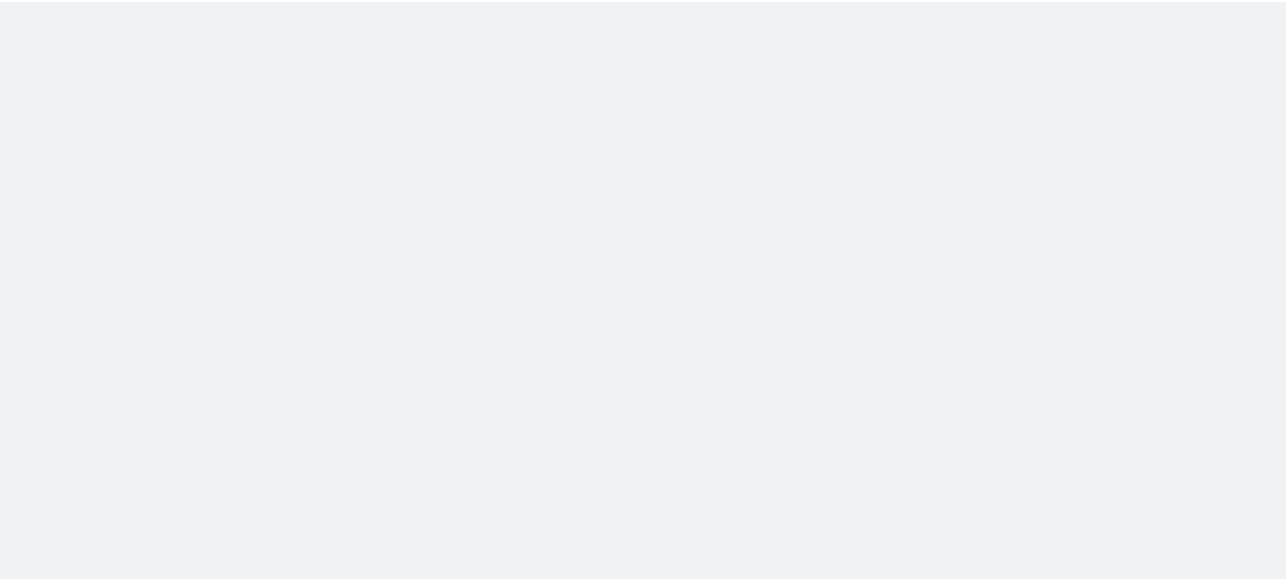 scroll, scrollTop: 0, scrollLeft: 0, axis: both 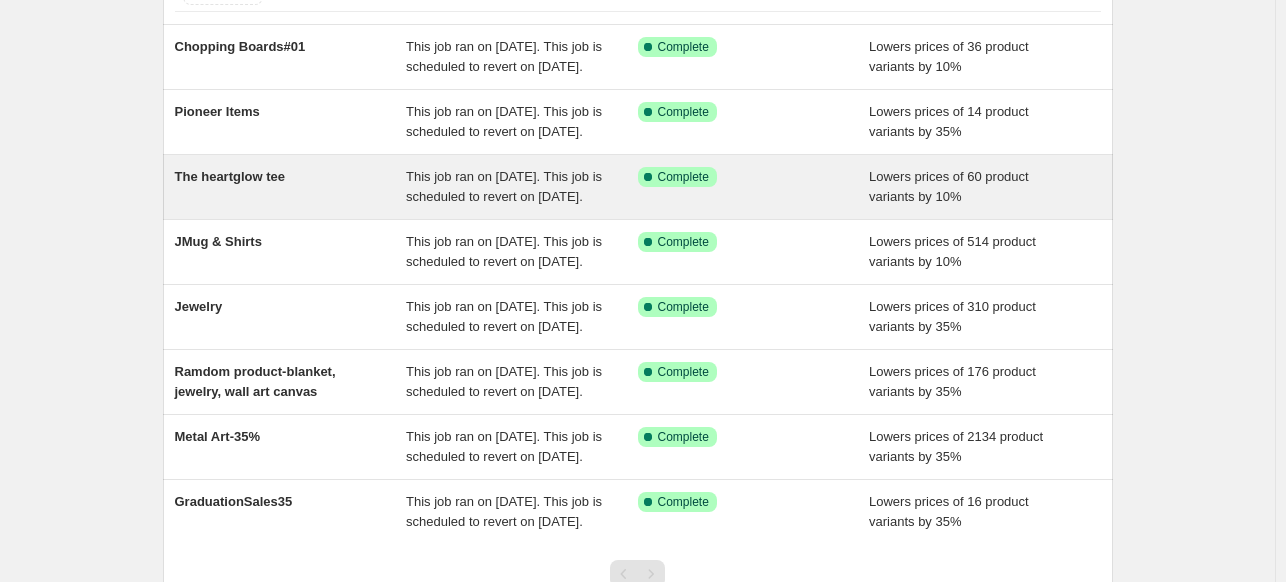 click on "Success Complete Complete" at bounding box center (754, 187) 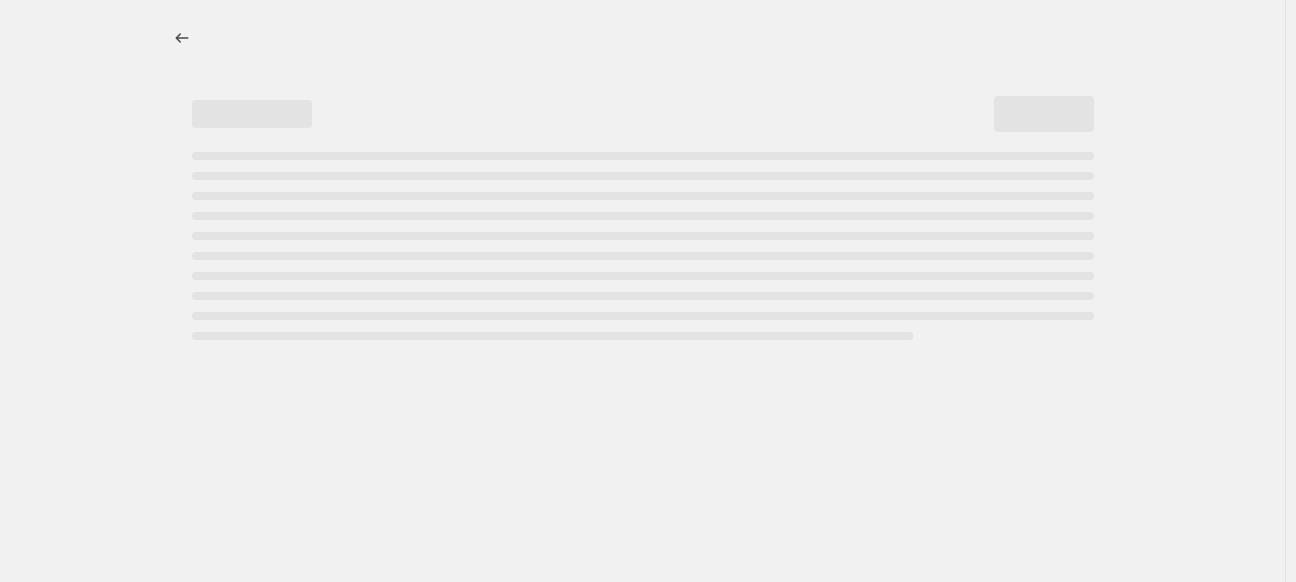 select on "percentage" 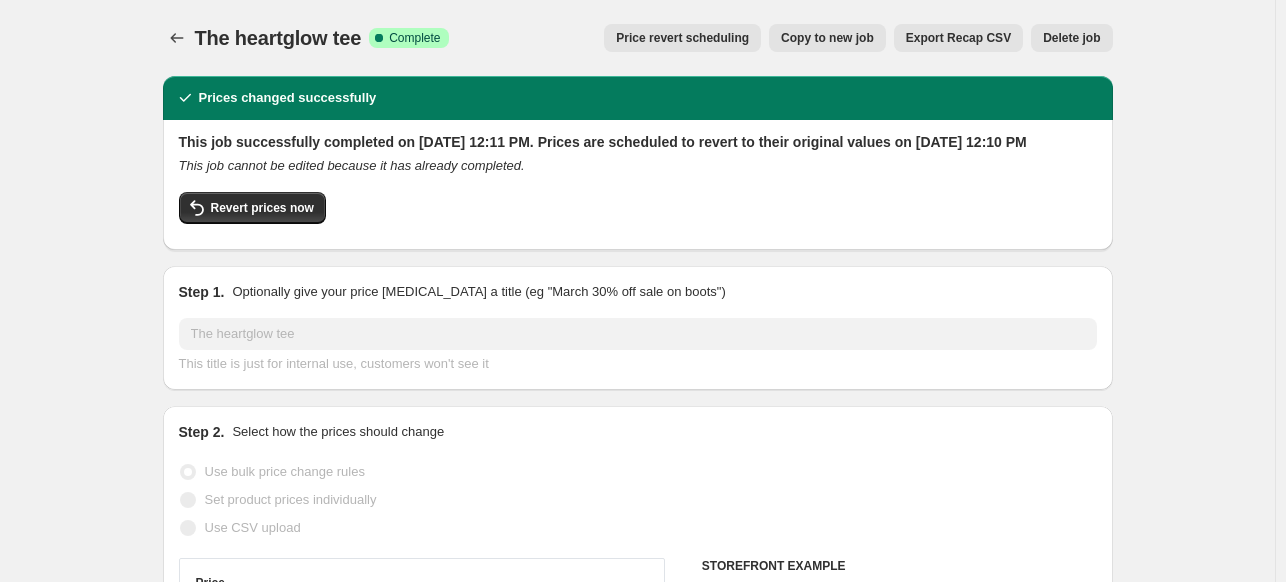 click on "Delete job" at bounding box center (1071, 38) 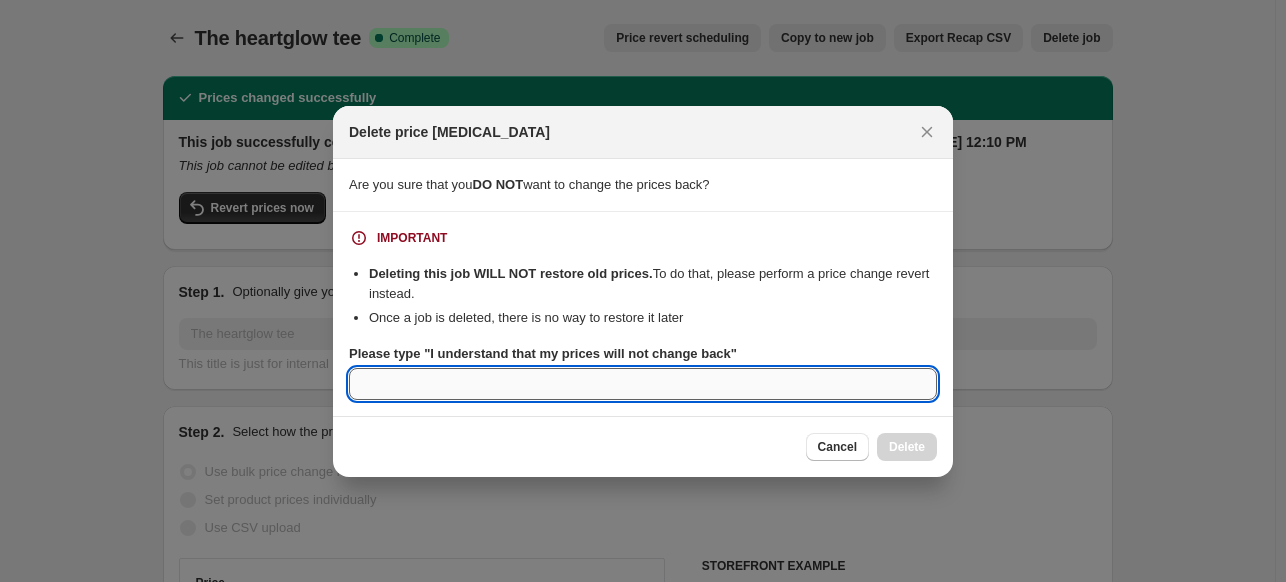 click on "Please type "I understand that my prices will not change back"" at bounding box center (643, 384) 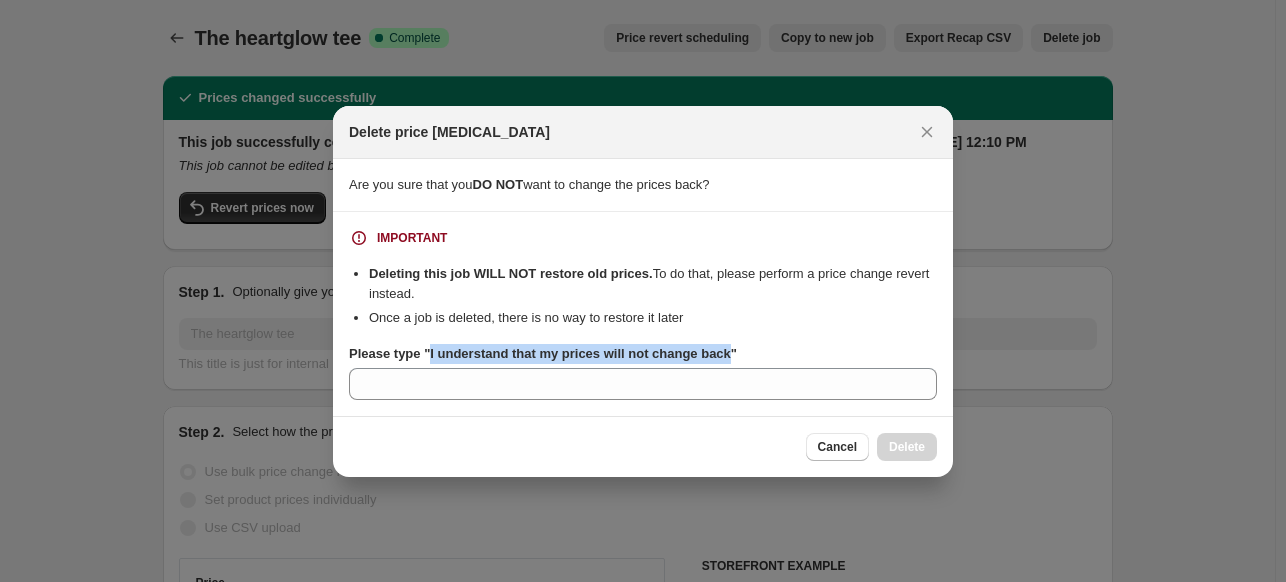 drag, startPoint x: 427, startPoint y: 354, endPoint x: 722, endPoint y: 359, distance: 295.04236 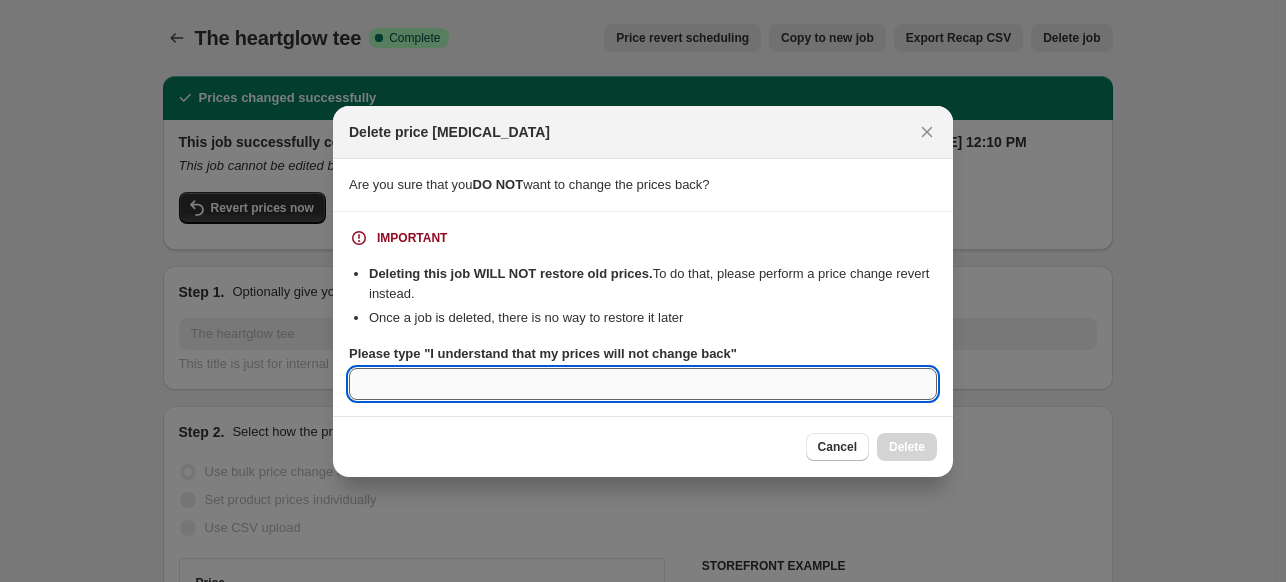 paste on "I understand that my prices will not change back" 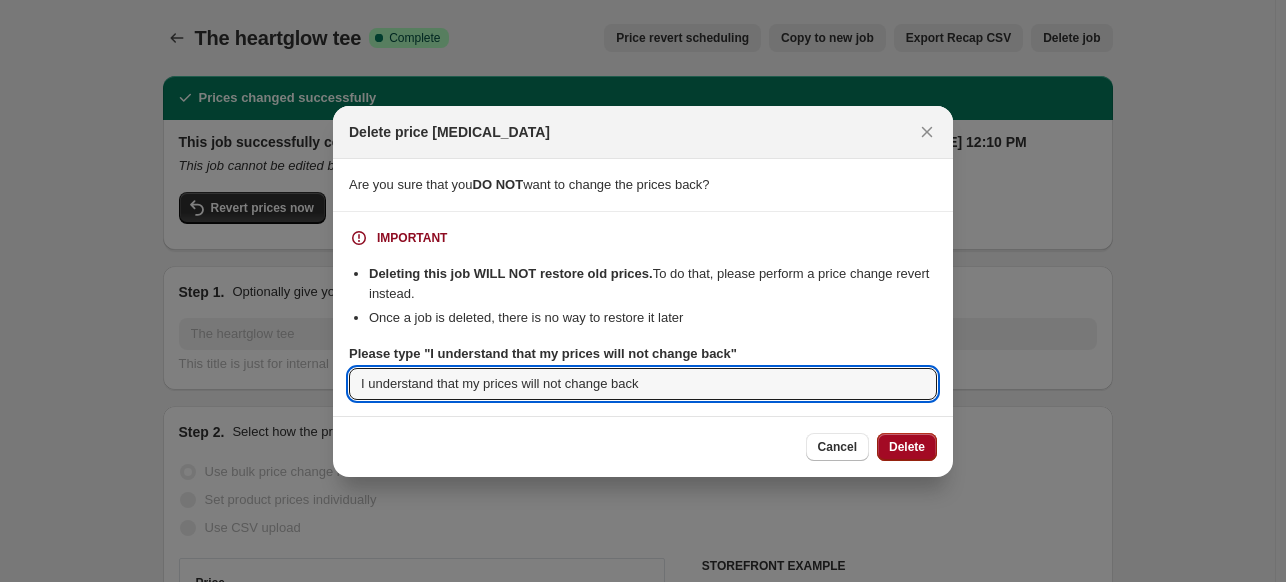 type on "I understand that my prices will not change back" 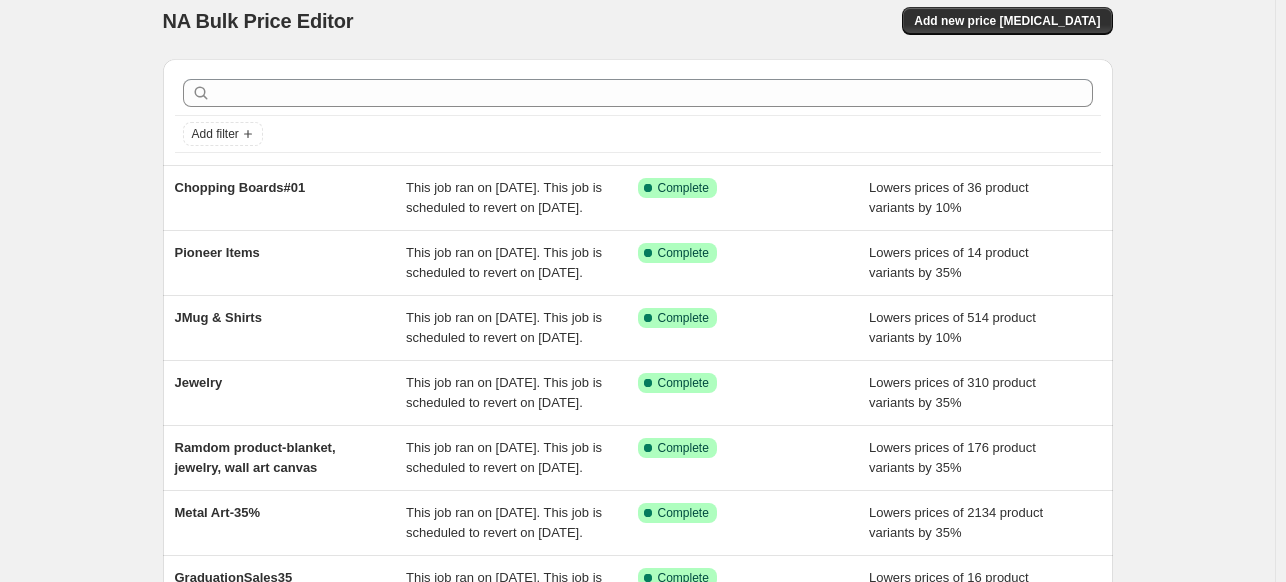 scroll, scrollTop: 0, scrollLeft: 0, axis: both 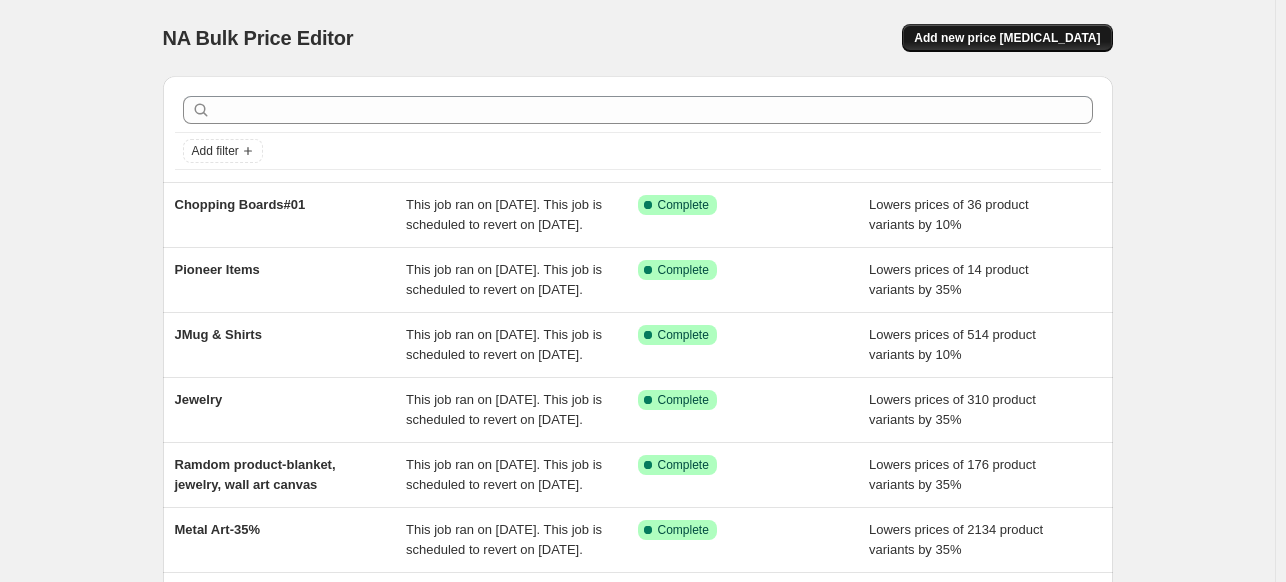 click on "Add new price [MEDICAL_DATA]" at bounding box center [1007, 38] 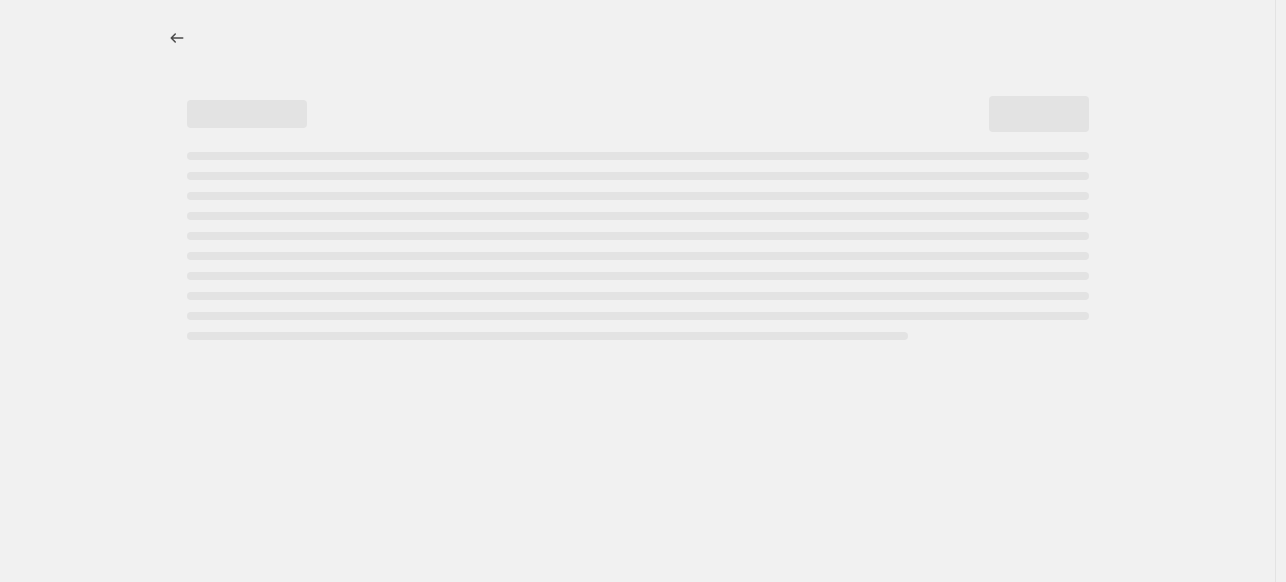select on "percentage" 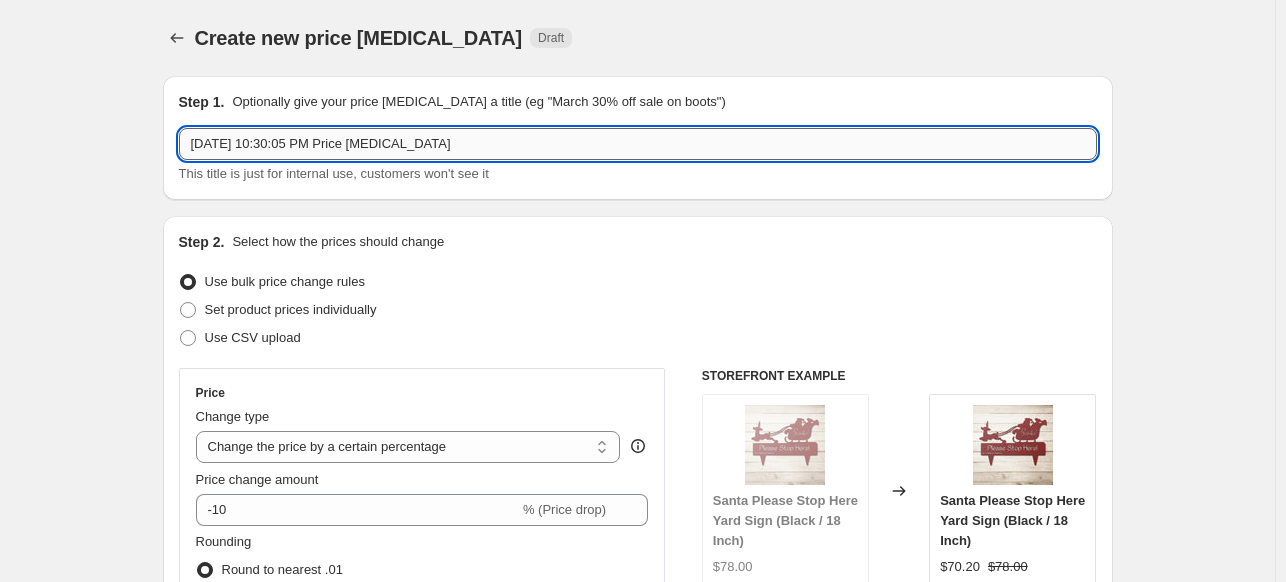 drag, startPoint x: 476, startPoint y: 146, endPoint x: 190, endPoint y: 154, distance: 286.11188 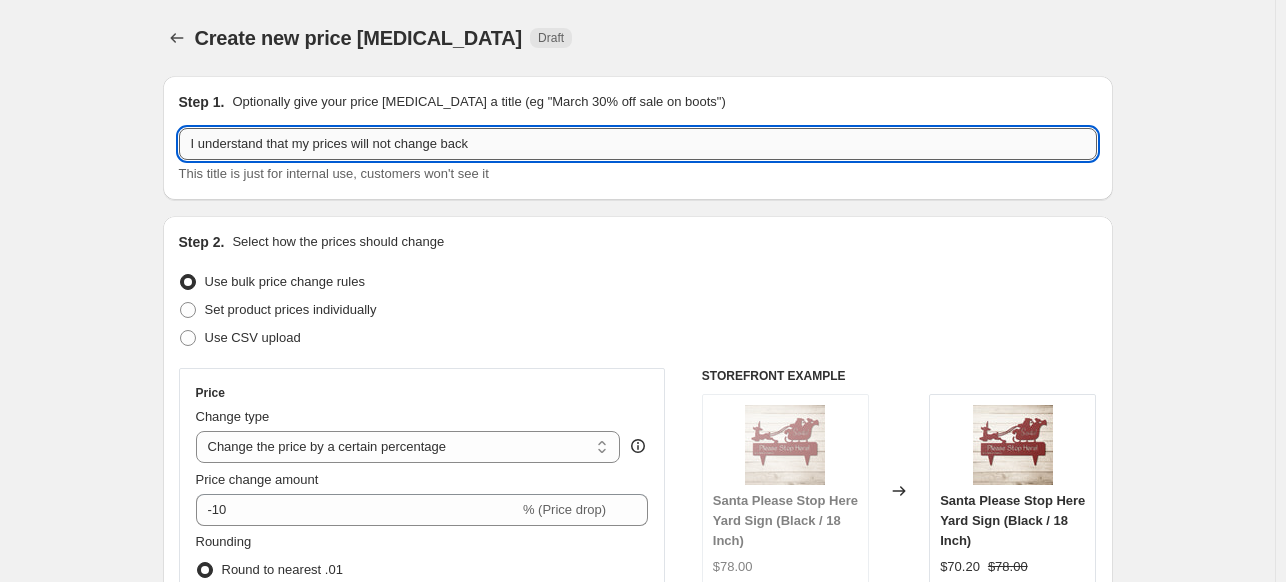 drag, startPoint x: 496, startPoint y: 149, endPoint x: 185, endPoint y: 140, distance: 311.1302 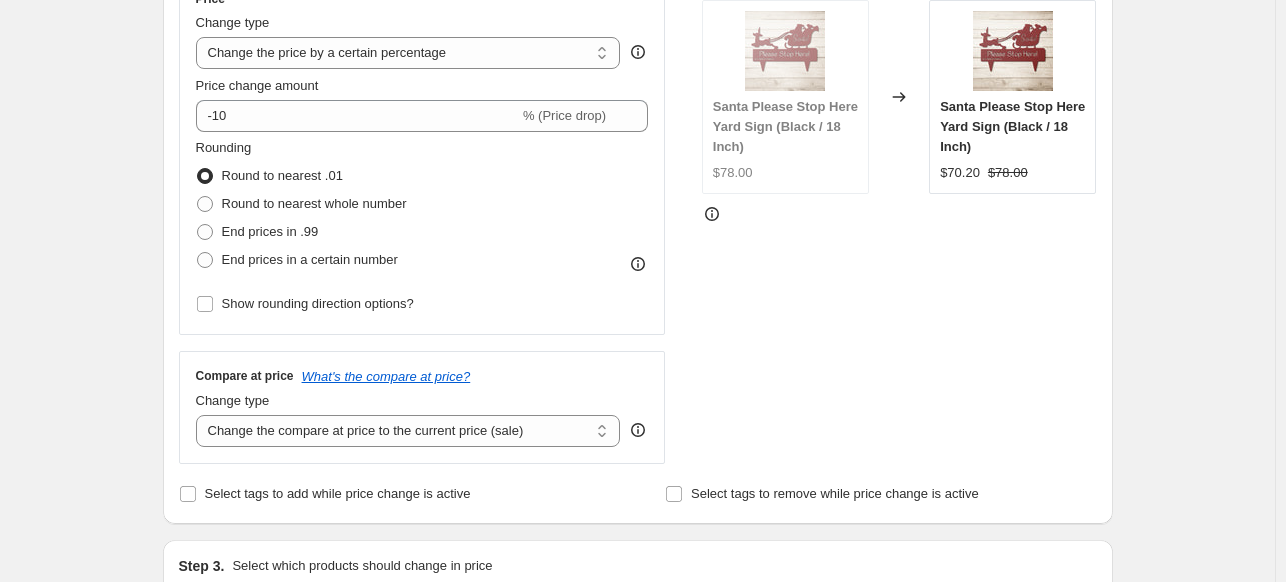 scroll, scrollTop: 420, scrollLeft: 0, axis: vertical 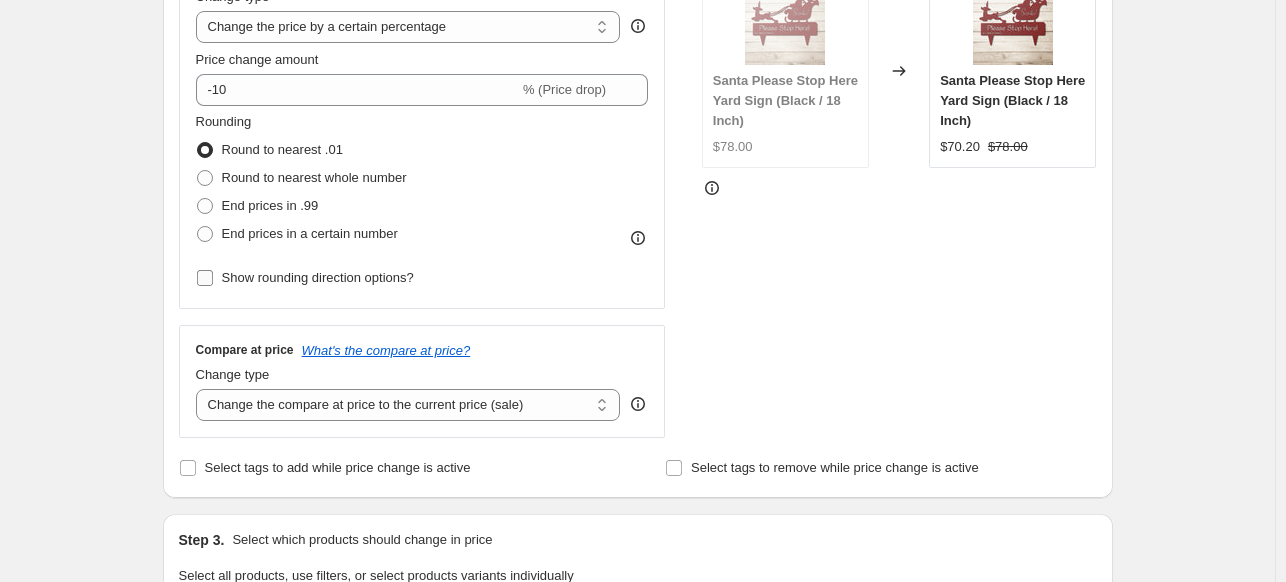 type on "The Heartglow Crew" 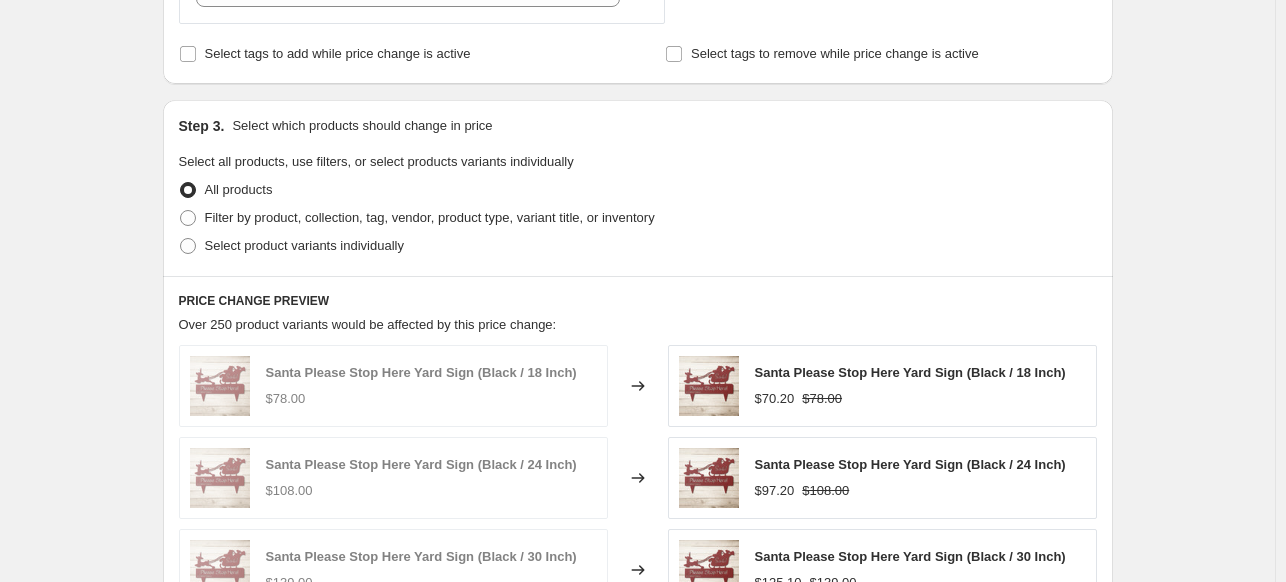 scroll, scrollTop: 960, scrollLeft: 0, axis: vertical 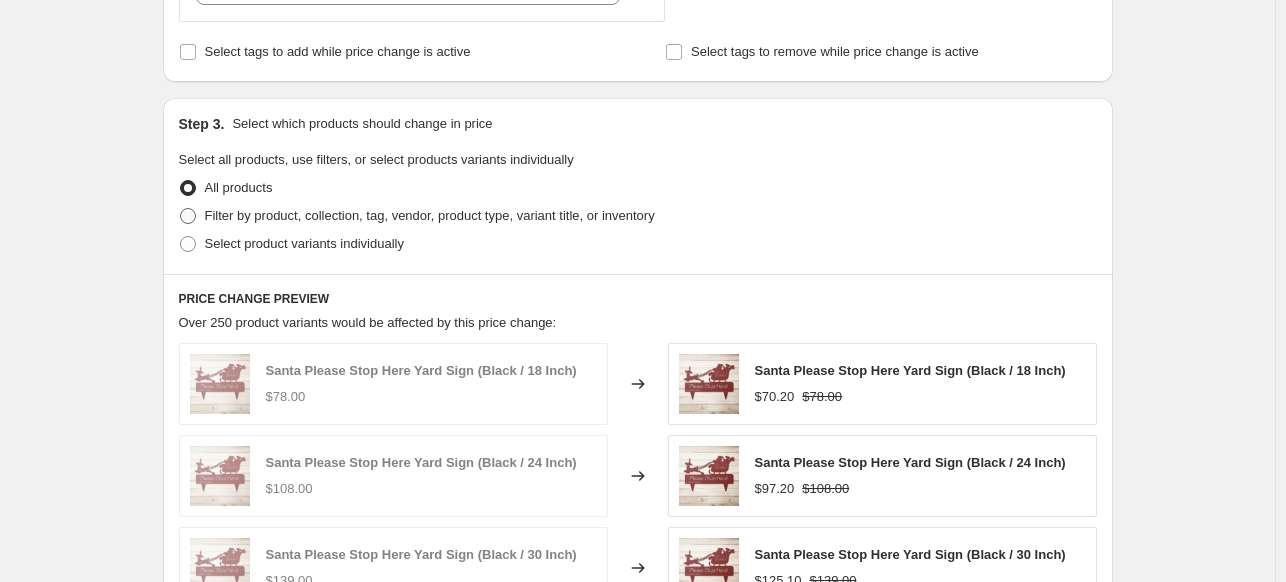 click at bounding box center [188, 216] 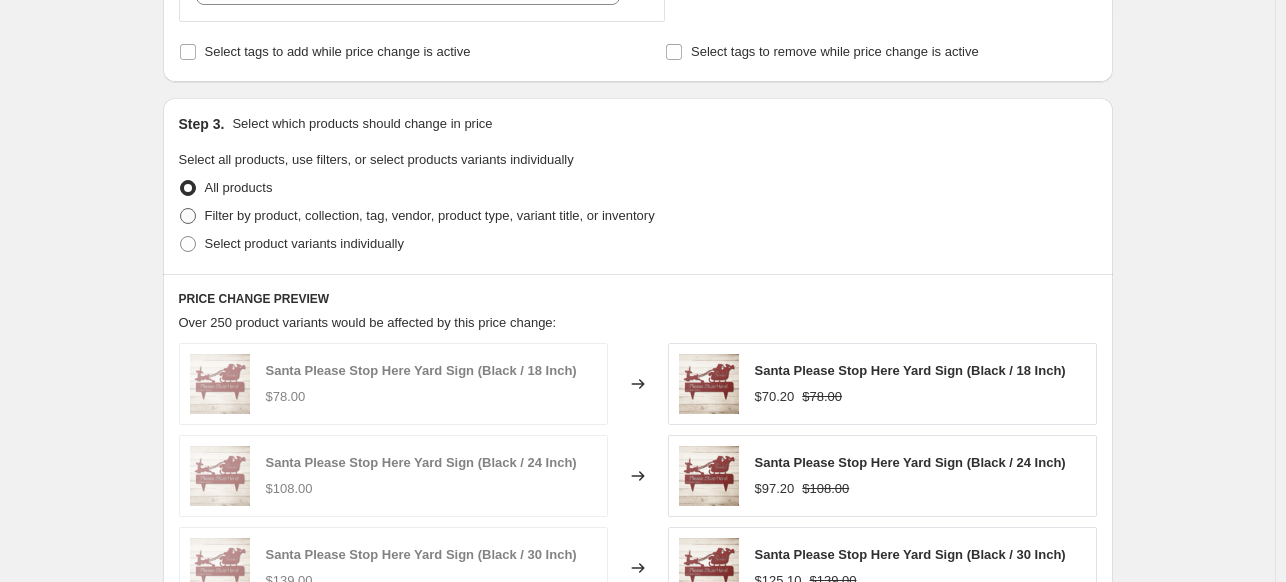radio on "true" 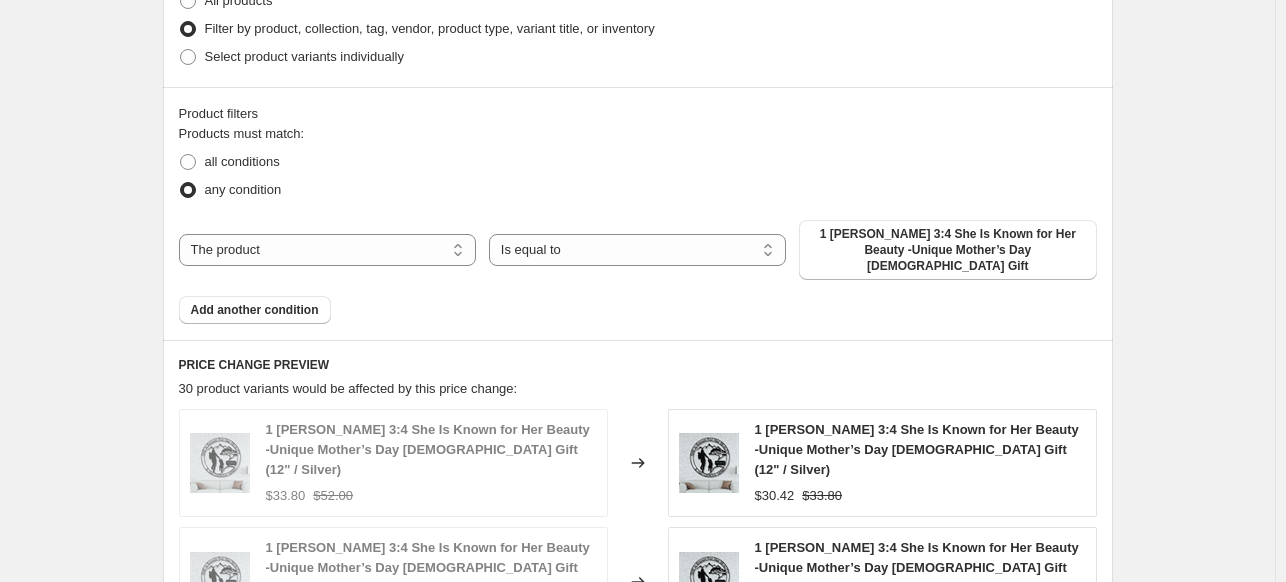 scroll, scrollTop: 1150, scrollLeft: 0, axis: vertical 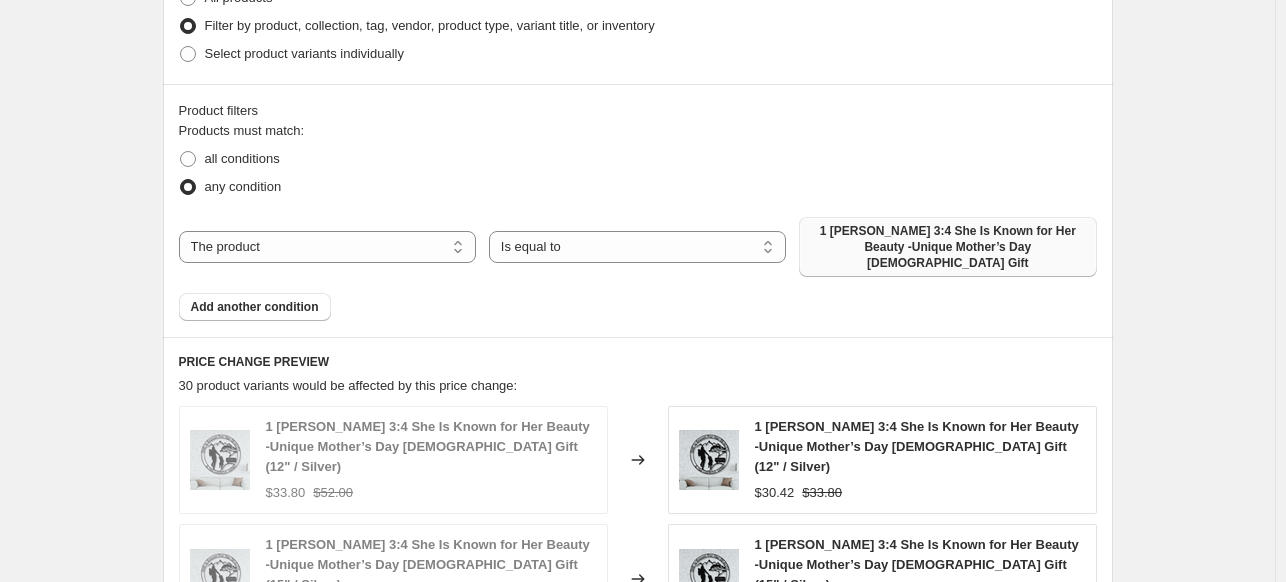 click on "1 [PERSON_NAME] 3:4  She Is Known for Her Beauty -Unique Mother’s Day [DEMOGRAPHIC_DATA] Gift" at bounding box center [947, 247] 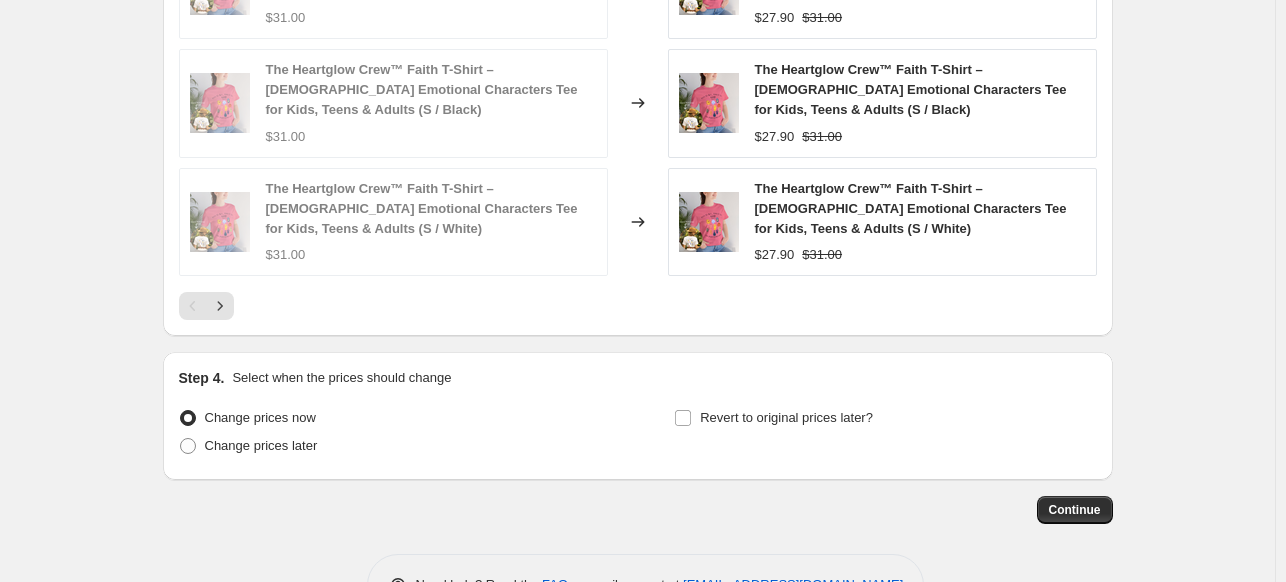 scroll, scrollTop: 1869, scrollLeft: 0, axis: vertical 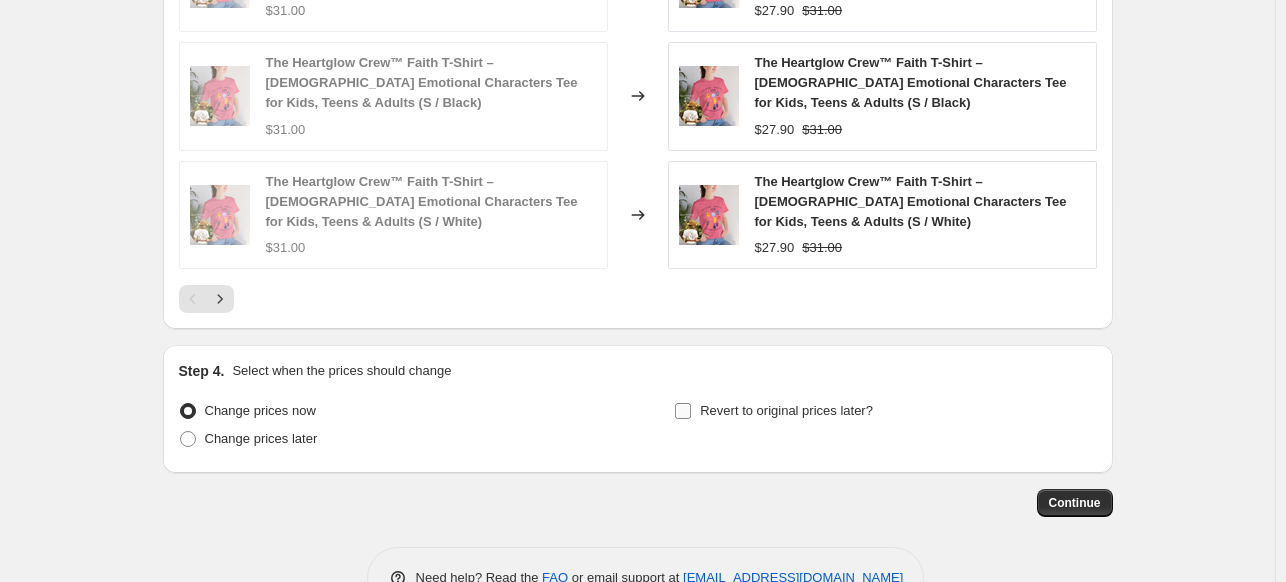 click on "Revert to original prices later?" at bounding box center (683, 411) 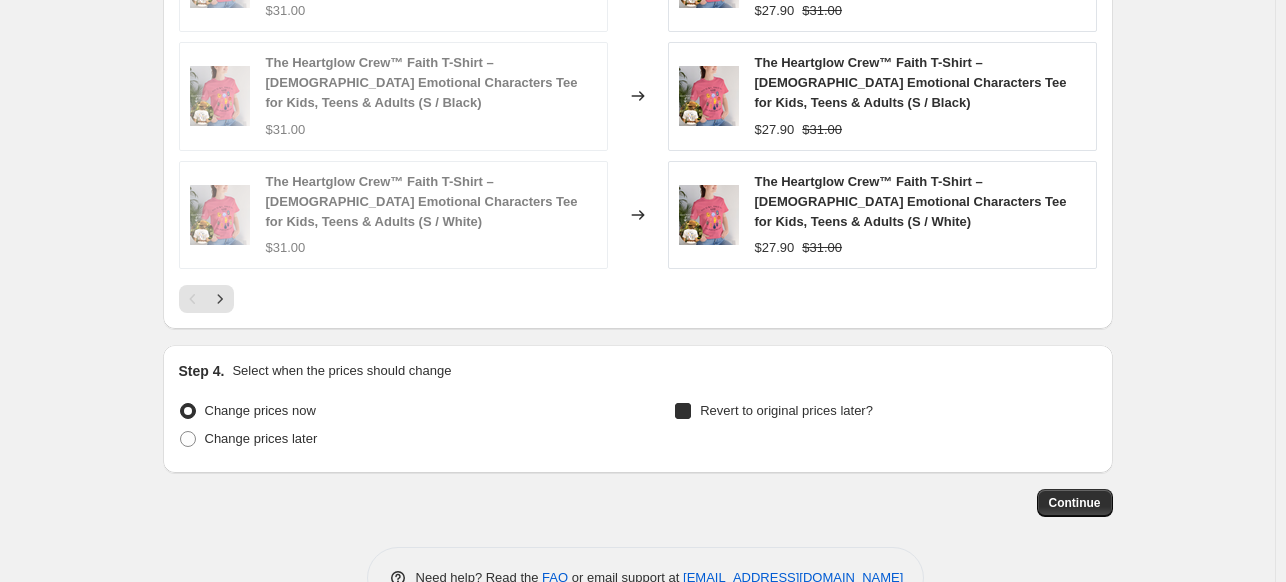 checkbox on "true" 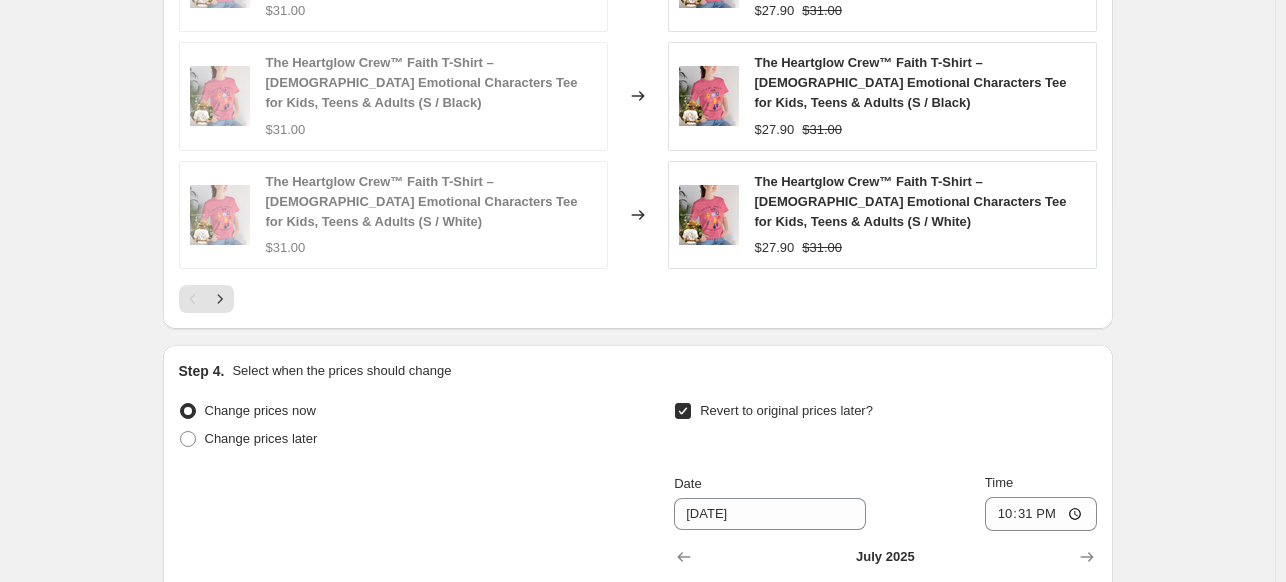 scroll, scrollTop: 2249, scrollLeft: 0, axis: vertical 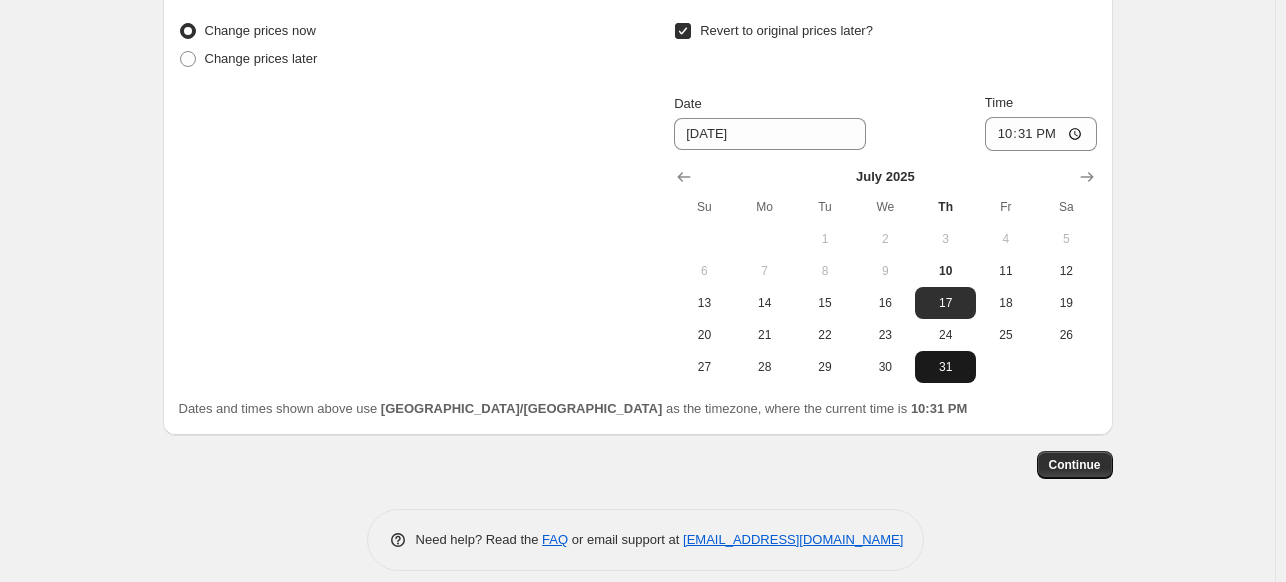 click on "31" at bounding box center [945, 367] 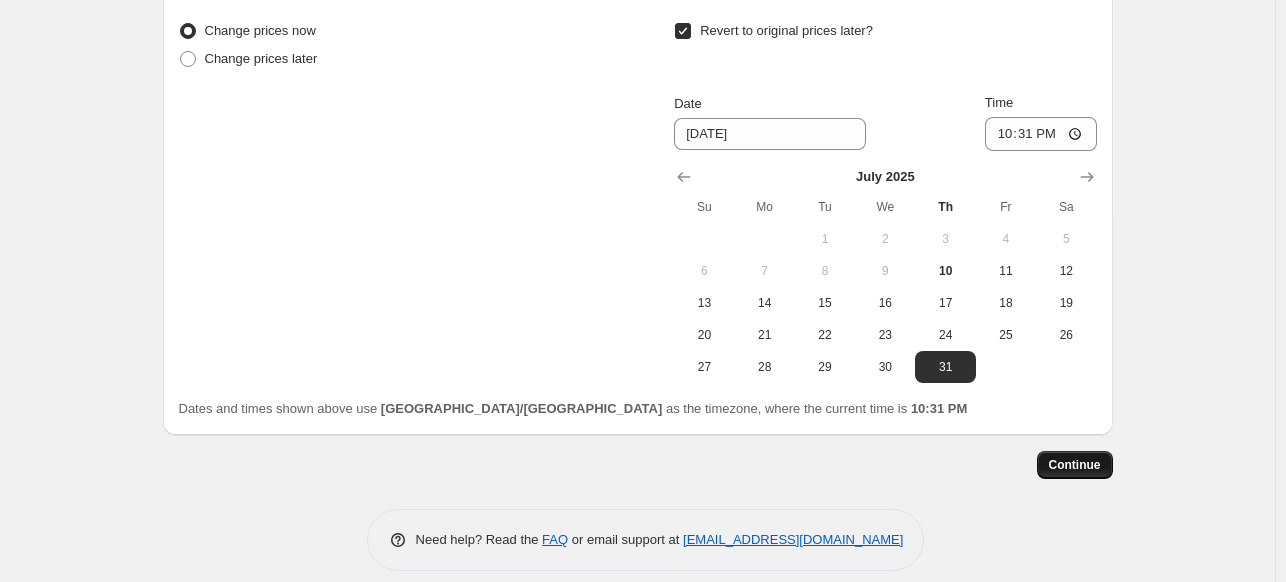 click on "Continue" at bounding box center [1075, 465] 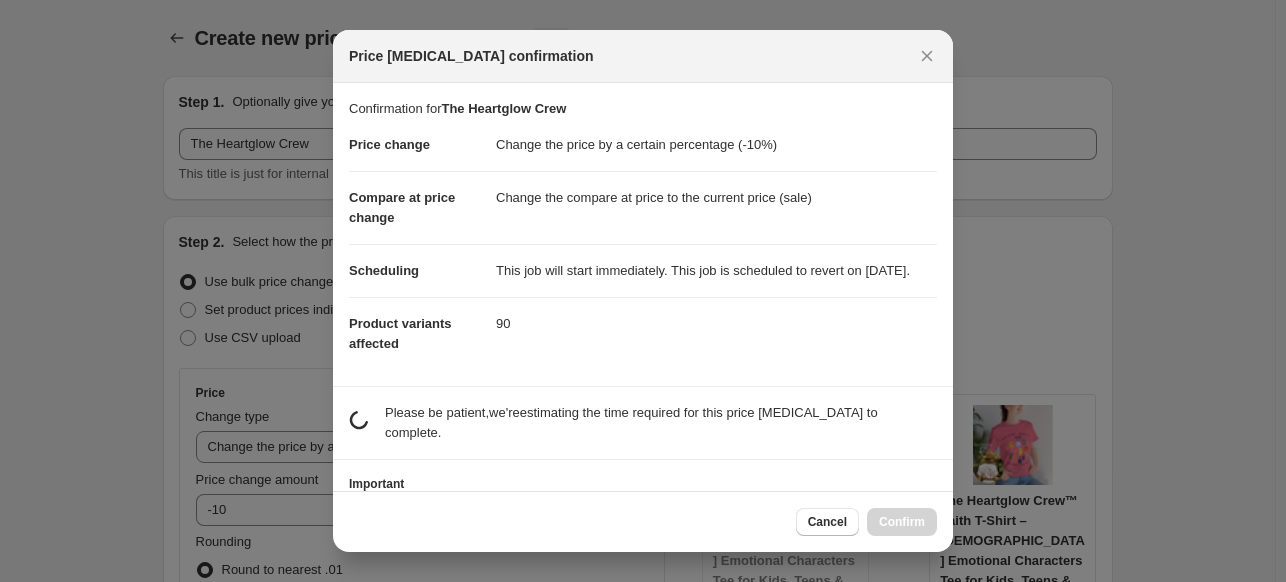scroll, scrollTop: 0, scrollLeft: 0, axis: both 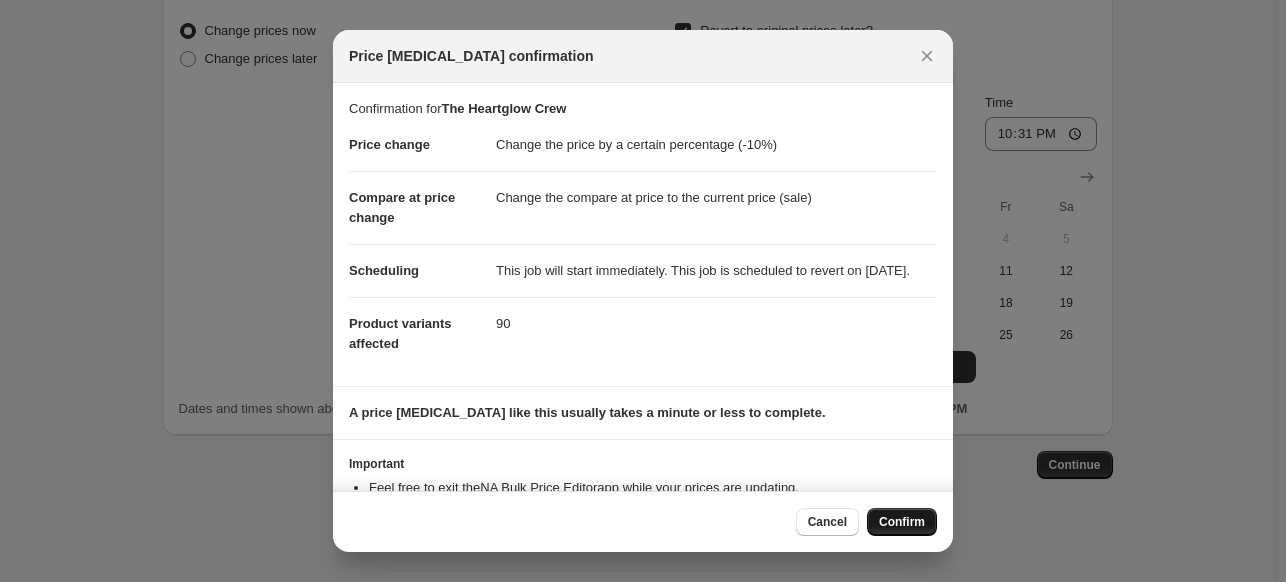 click on "Confirm" at bounding box center (902, 522) 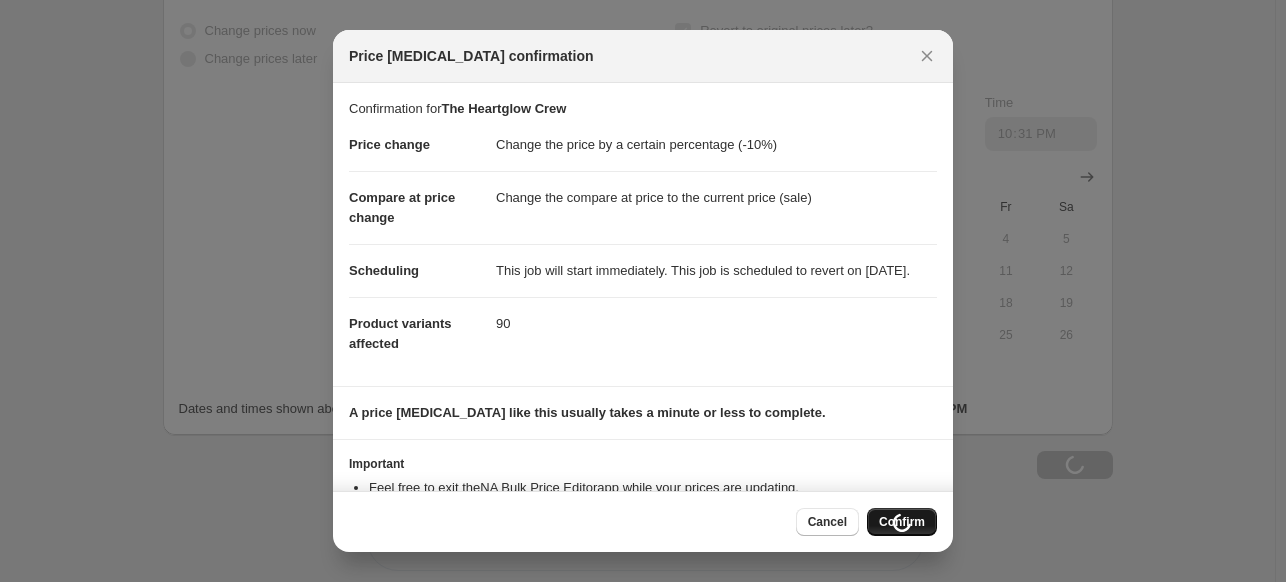 scroll, scrollTop: 2317, scrollLeft: 0, axis: vertical 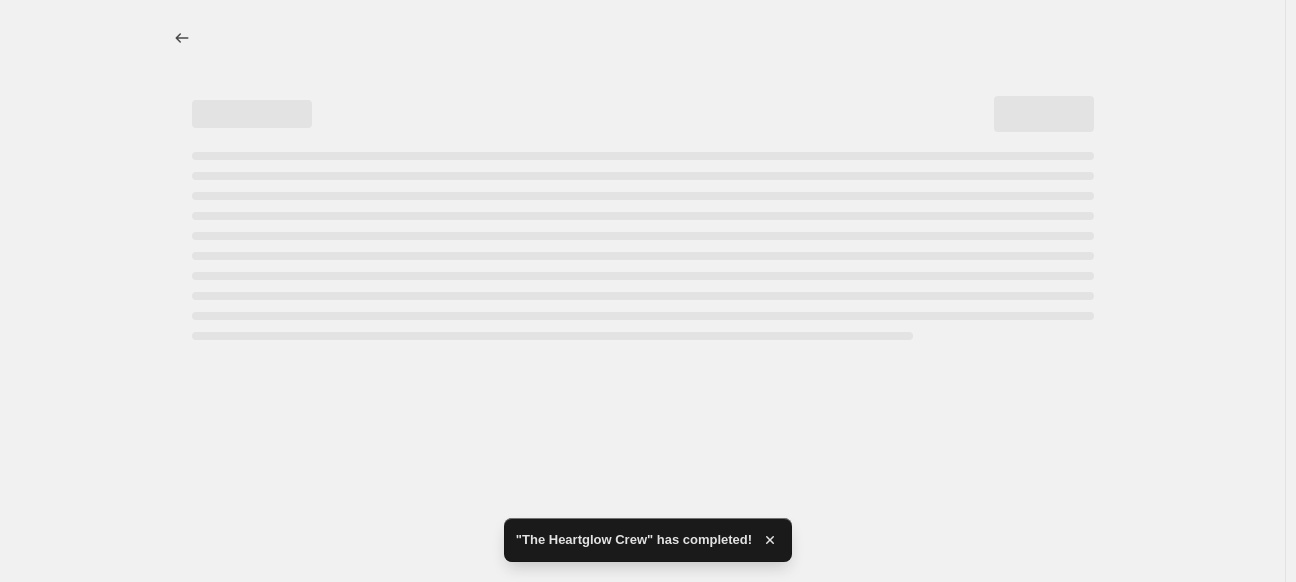 select on "percentage" 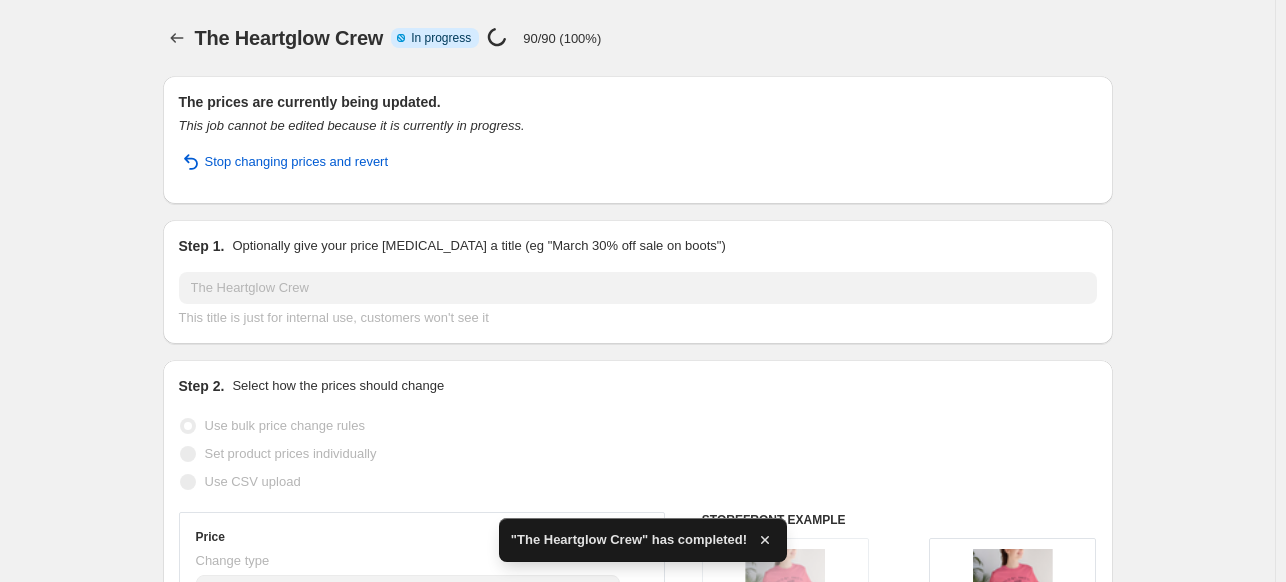 drag, startPoint x: 1295, startPoint y: 479, endPoint x: 1295, endPoint y: 228, distance: 251 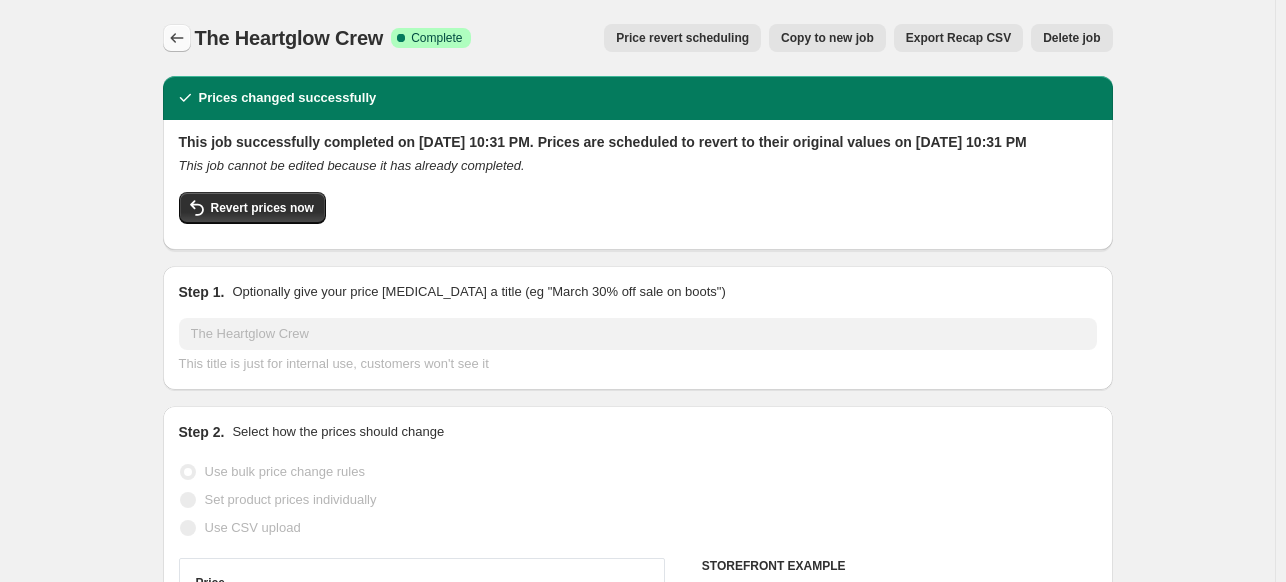 click 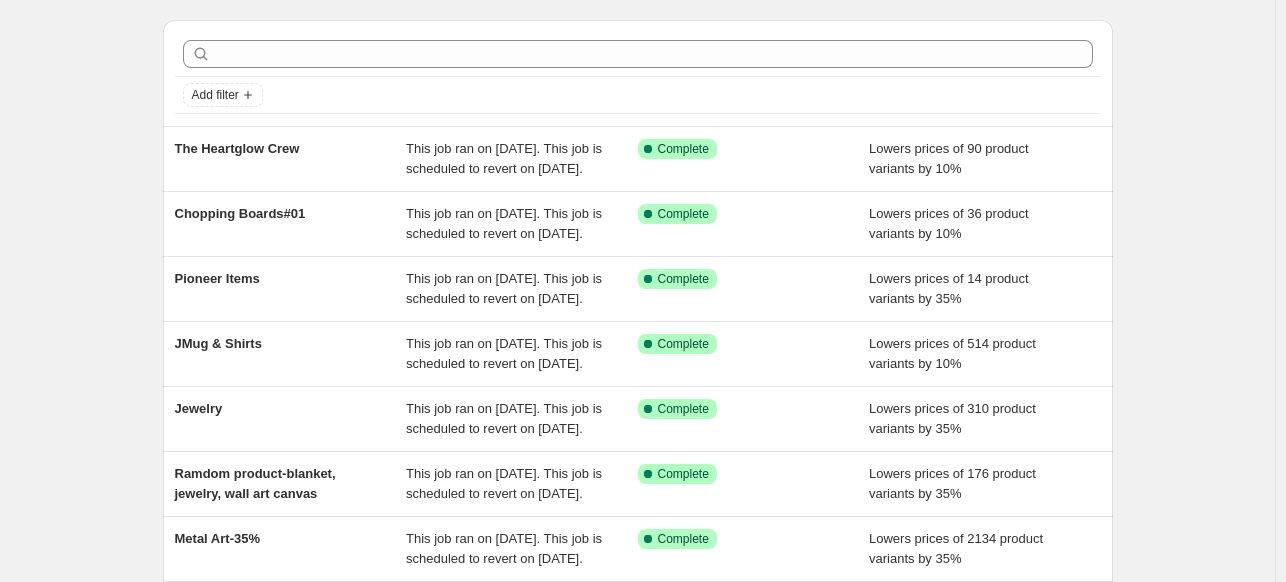 scroll, scrollTop: 0, scrollLeft: 0, axis: both 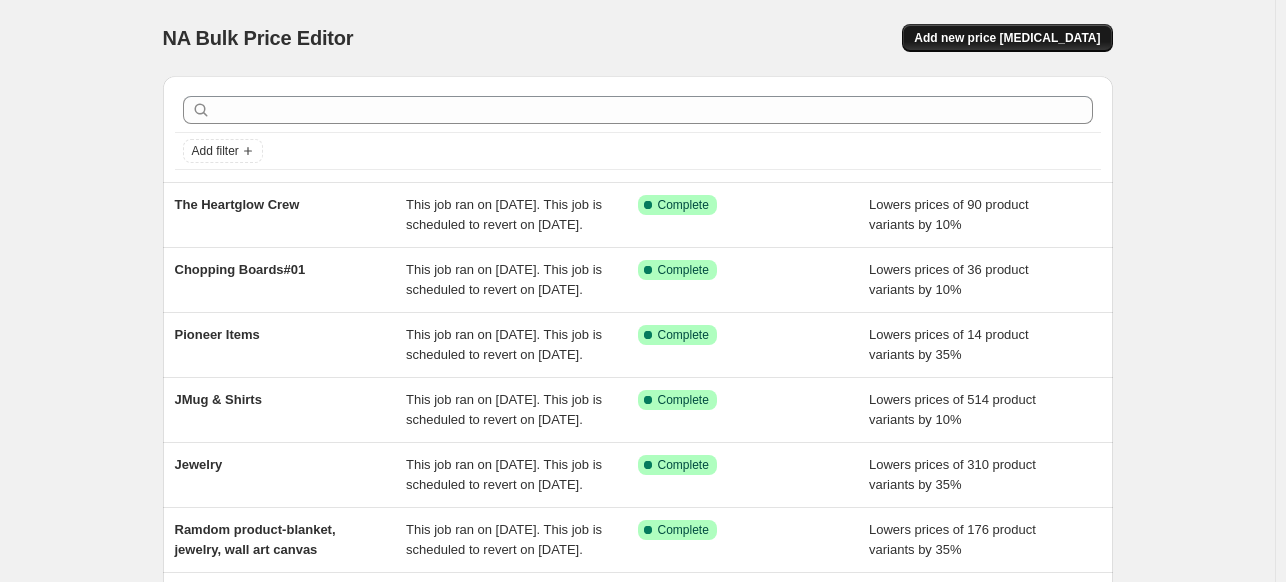 click on "Add new price [MEDICAL_DATA]" at bounding box center [1007, 38] 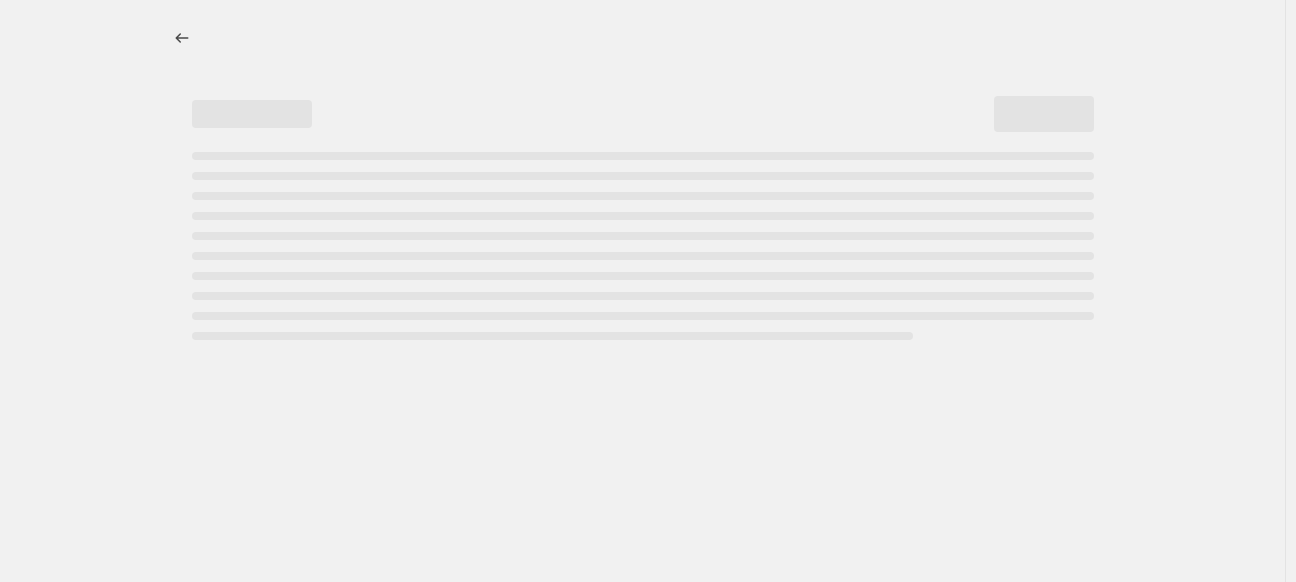 select on "percentage" 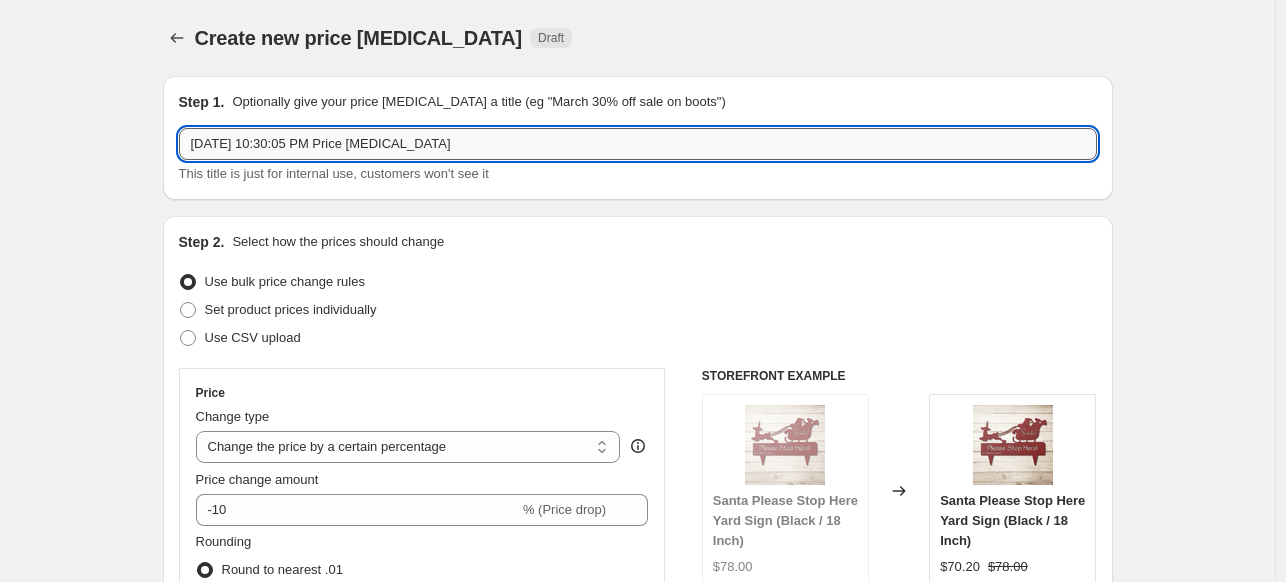 drag, startPoint x: 455, startPoint y: 141, endPoint x: 187, endPoint y: 148, distance: 268.0914 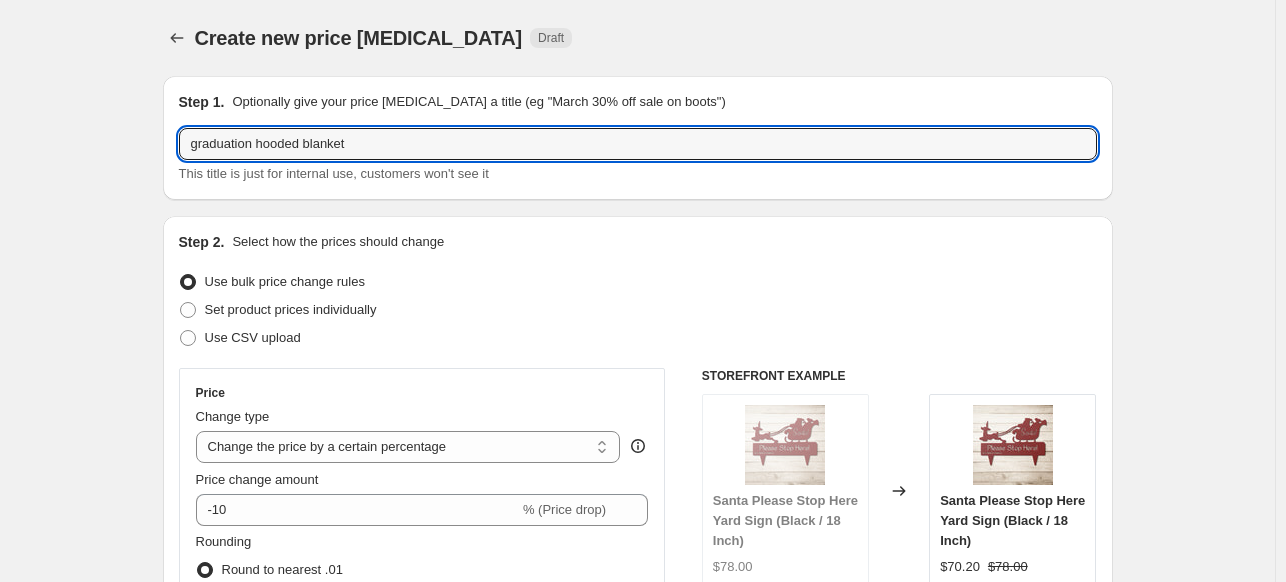 type on "graduation hooded blanket" 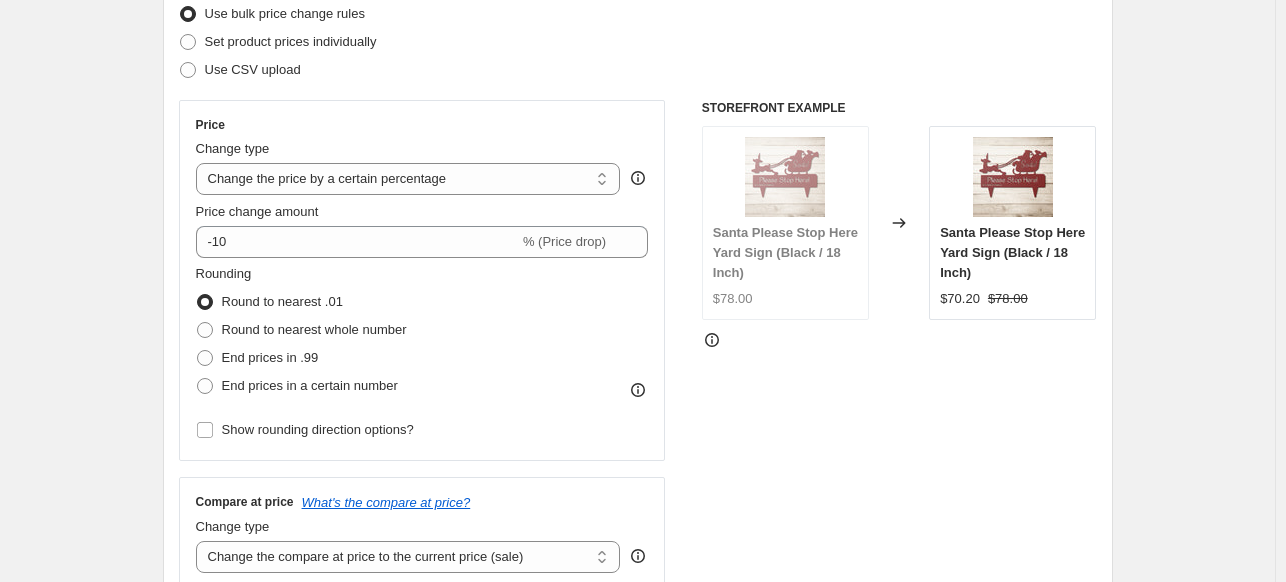 scroll, scrollTop: 305, scrollLeft: 0, axis: vertical 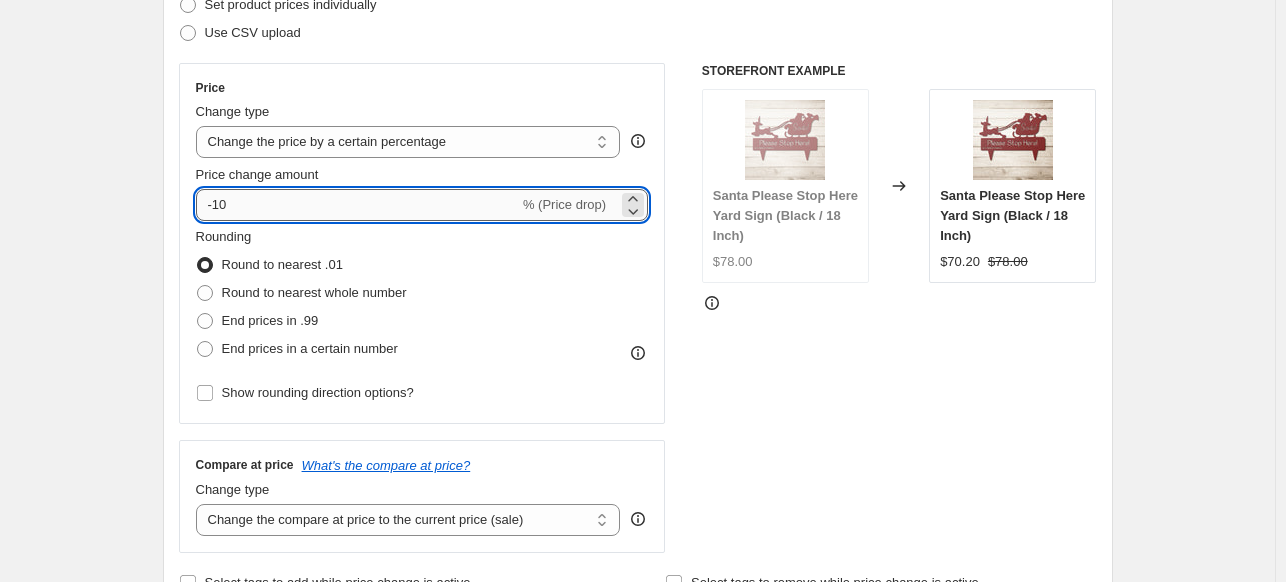 drag, startPoint x: 240, startPoint y: 207, endPoint x: 218, endPoint y: 207, distance: 22 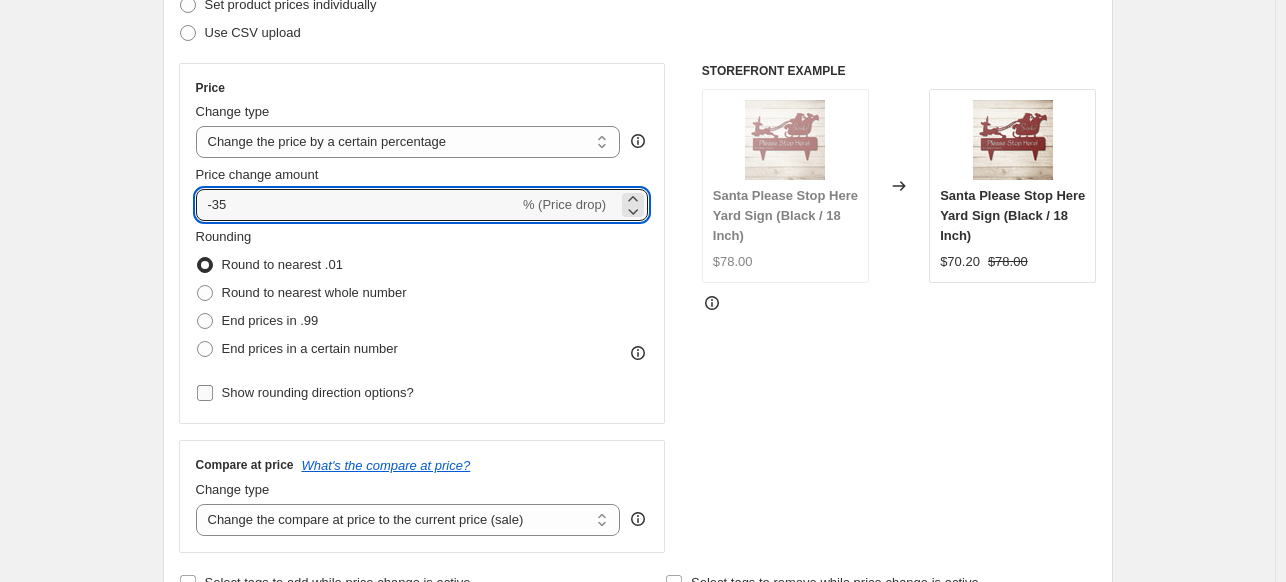 type on "-35" 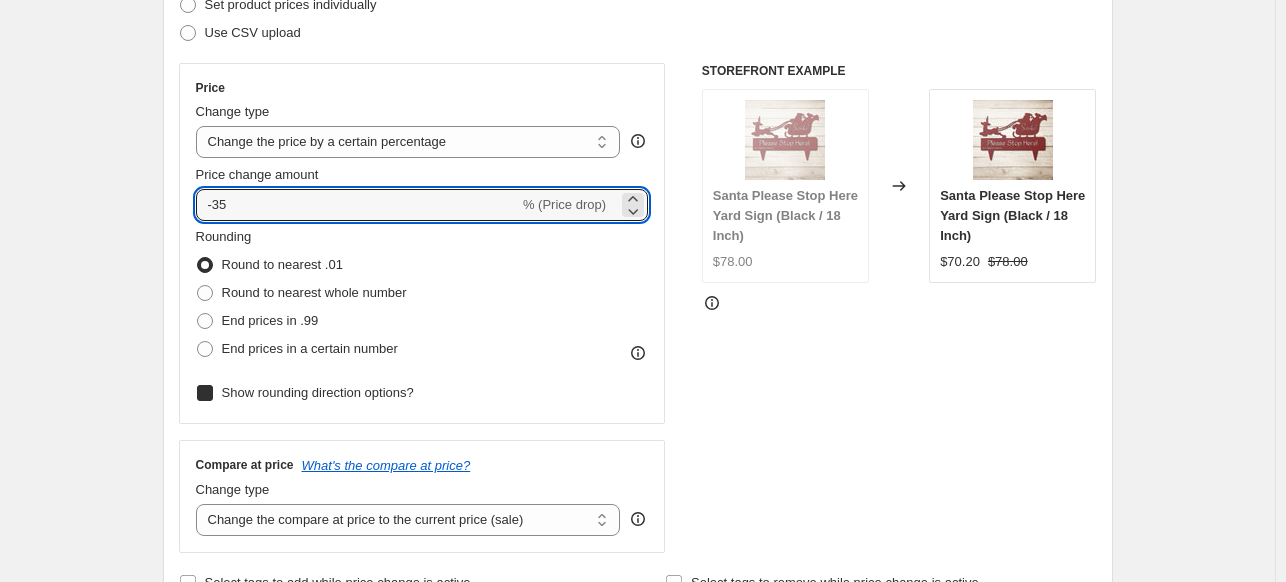 checkbox on "true" 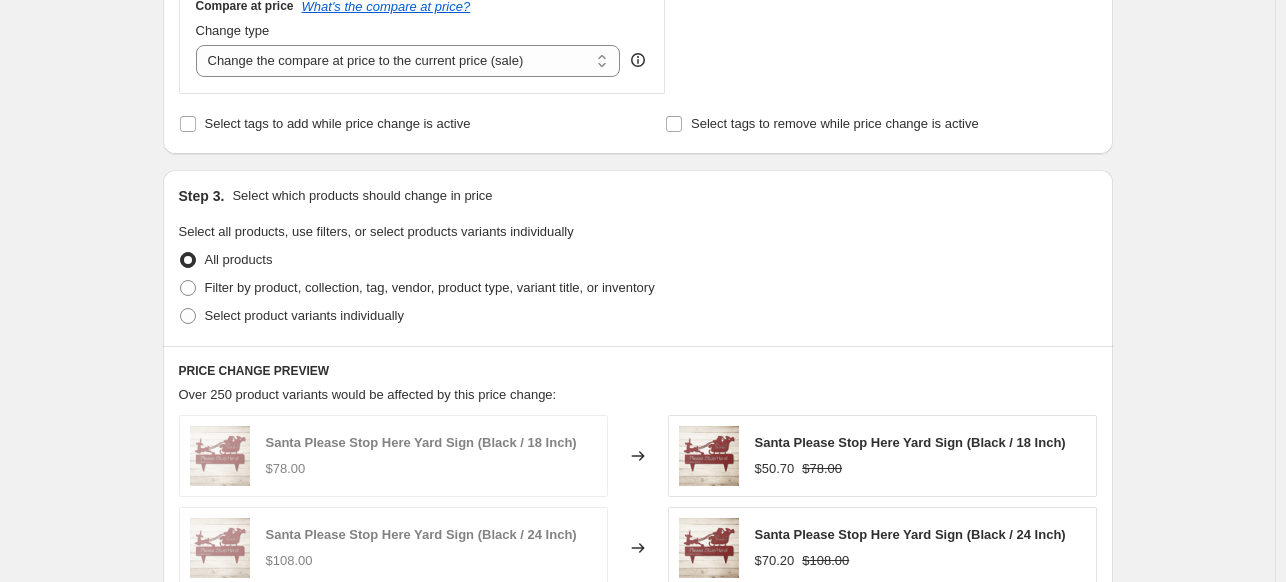 scroll, scrollTop: 895, scrollLeft: 0, axis: vertical 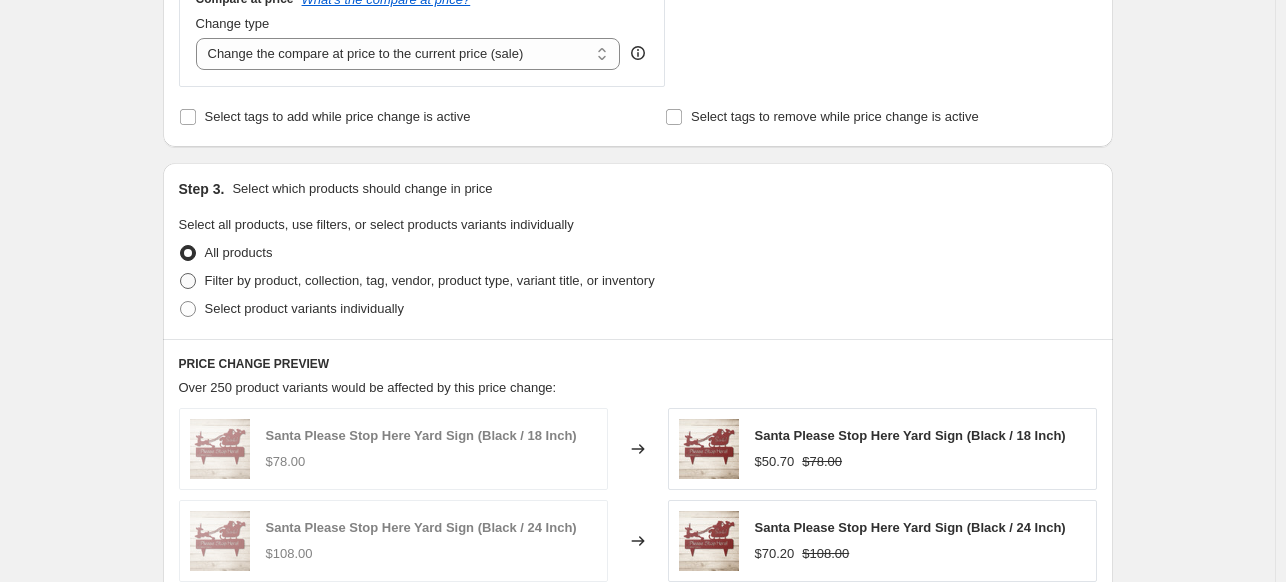 click at bounding box center [188, 281] 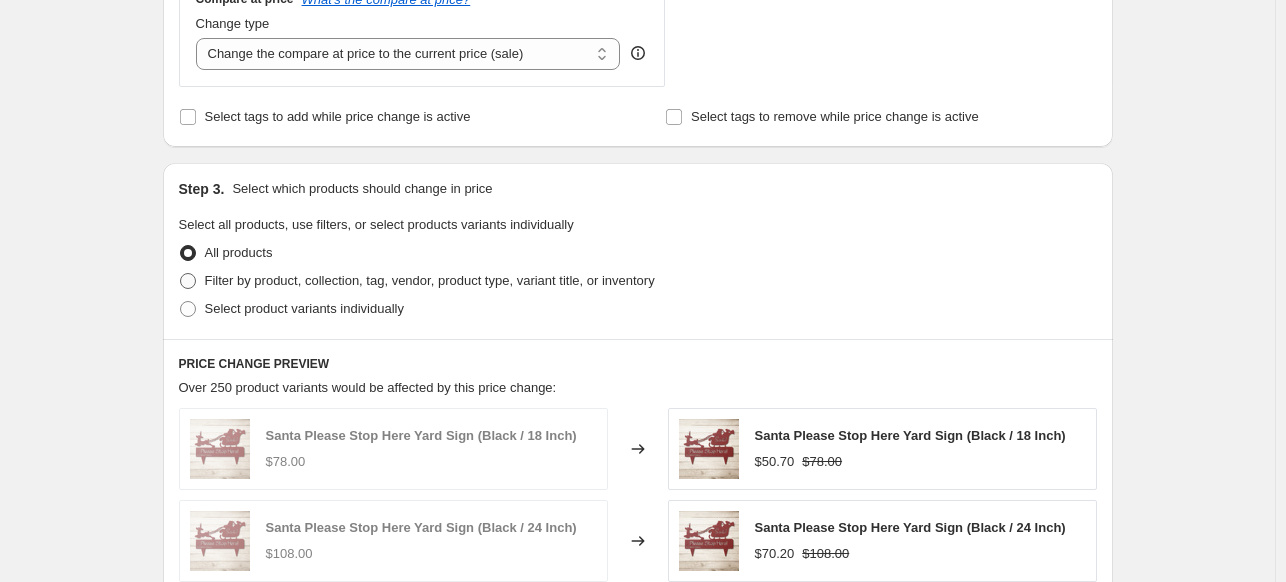 radio on "true" 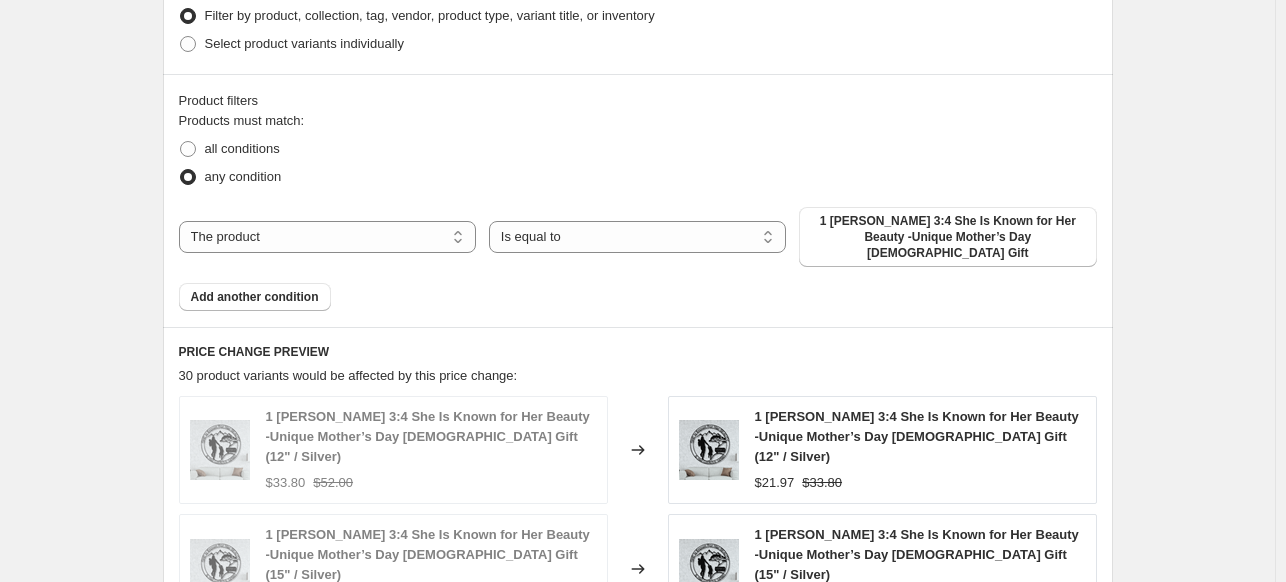 scroll, scrollTop: 1188, scrollLeft: 0, axis: vertical 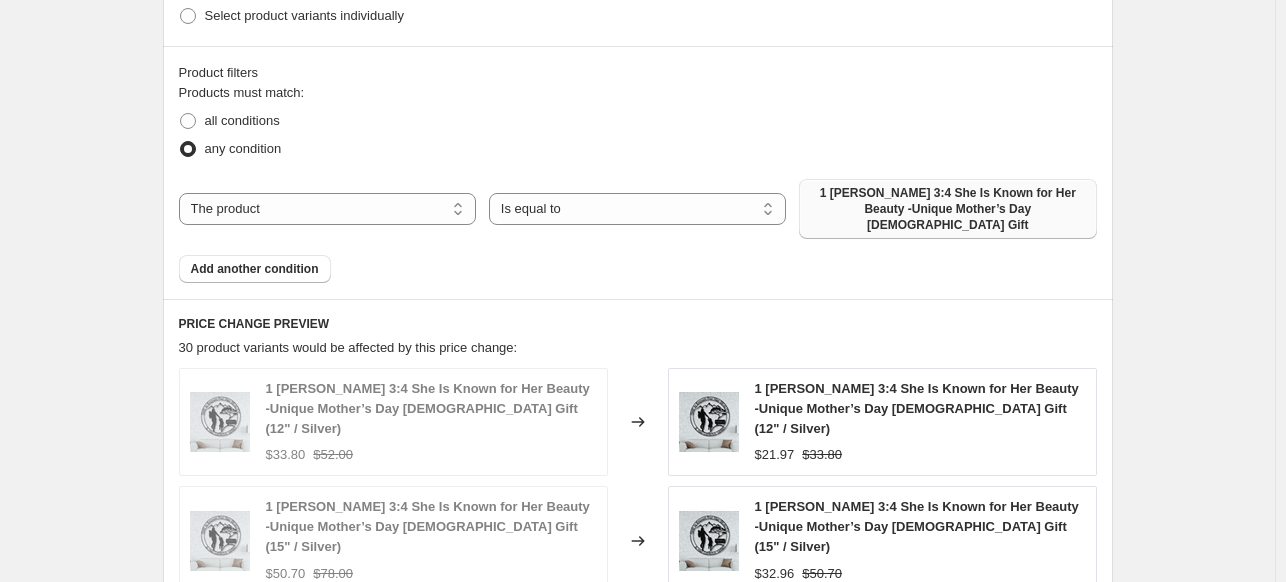 click on "1 [PERSON_NAME] 3:4  She Is Known for Her Beauty -Unique Mother’s Day [DEMOGRAPHIC_DATA] Gift" at bounding box center (947, 209) 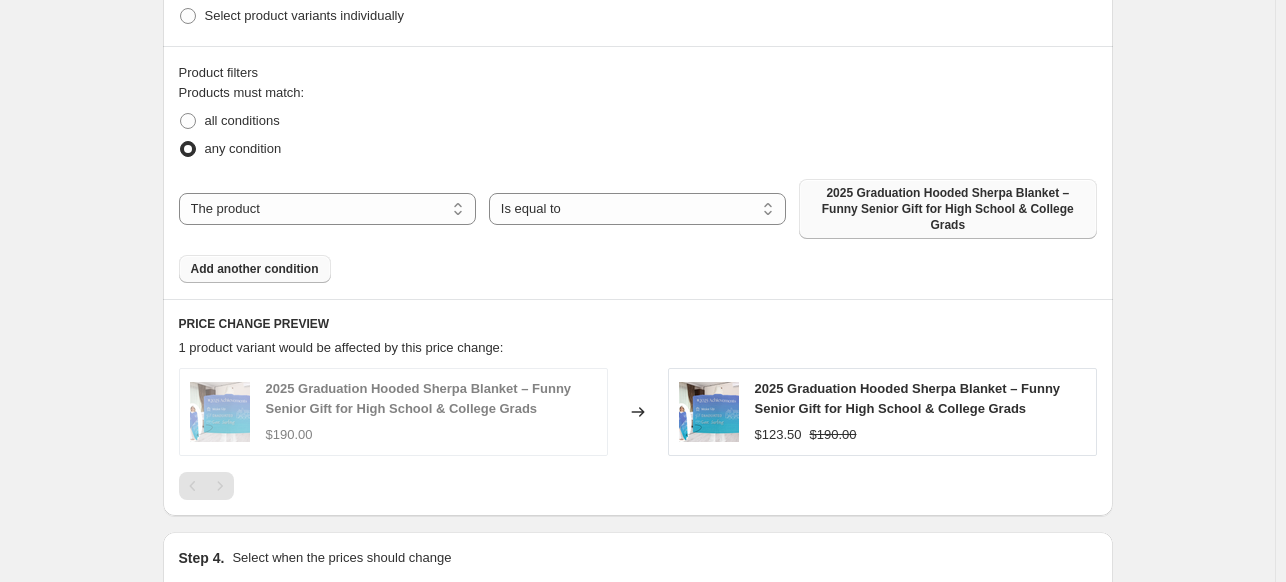 click on "Add another condition" at bounding box center [255, 269] 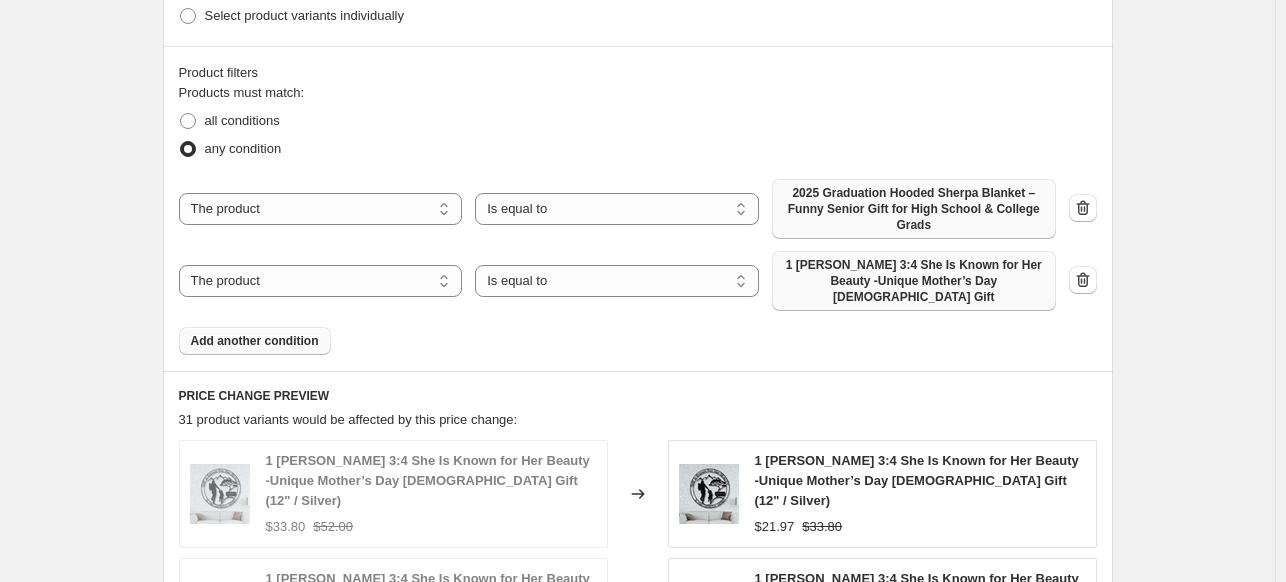 click on "1 [PERSON_NAME] 3:4  She Is Known for Her Beauty -Unique Mother’s Day [DEMOGRAPHIC_DATA] Gift" at bounding box center (914, 281) 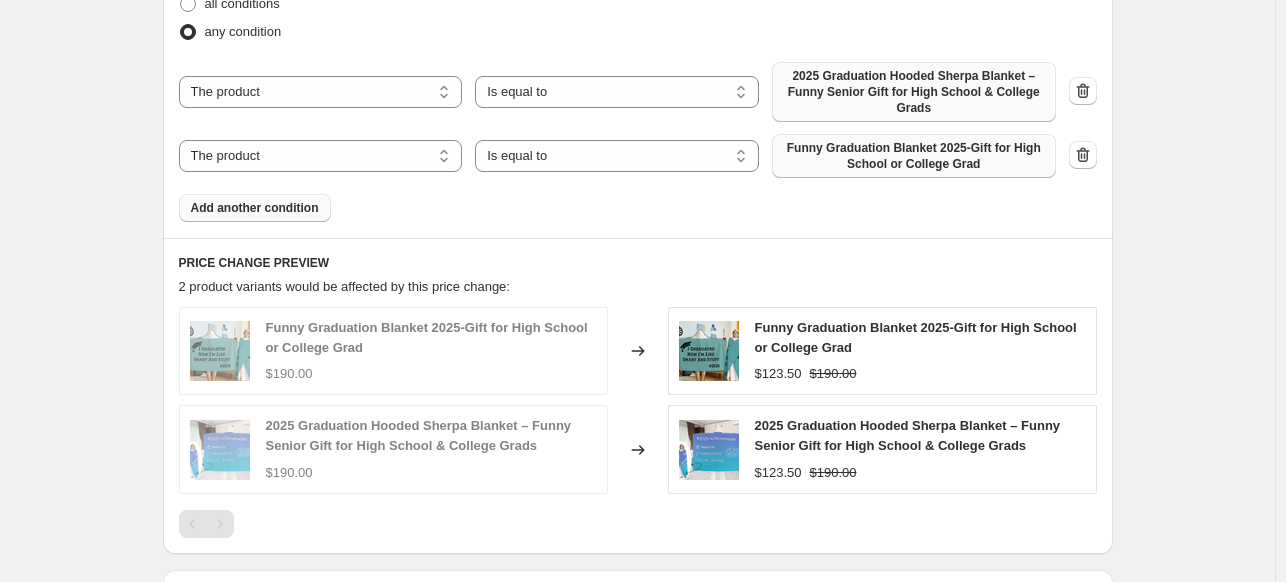 scroll, scrollTop: 1333, scrollLeft: 0, axis: vertical 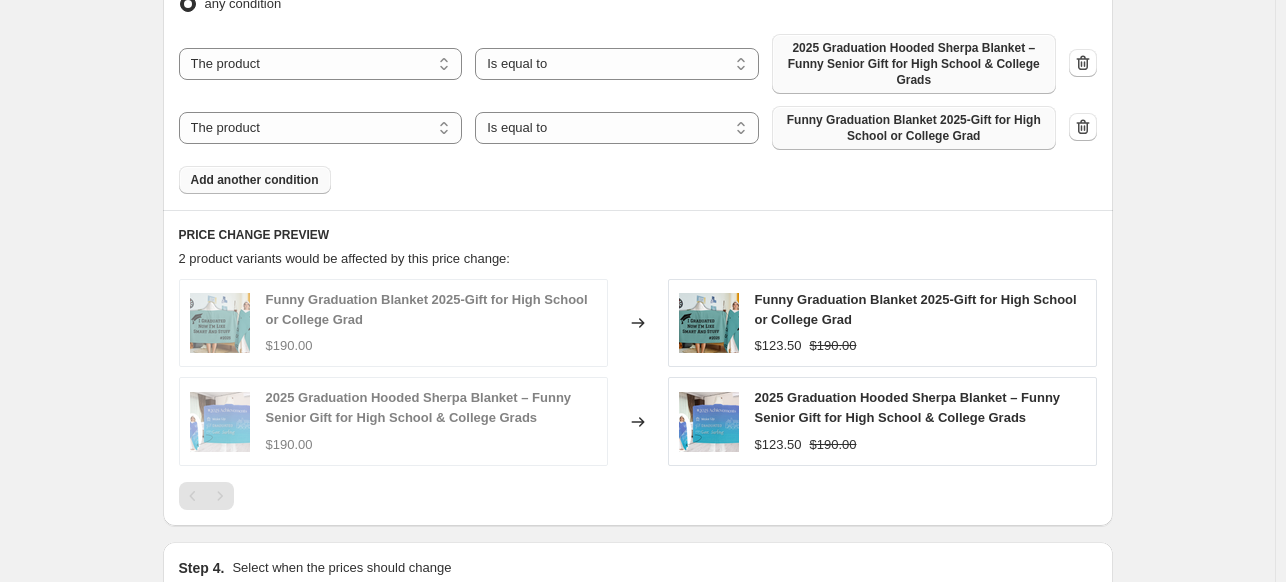 click on "Add another condition" at bounding box center [255, 180] 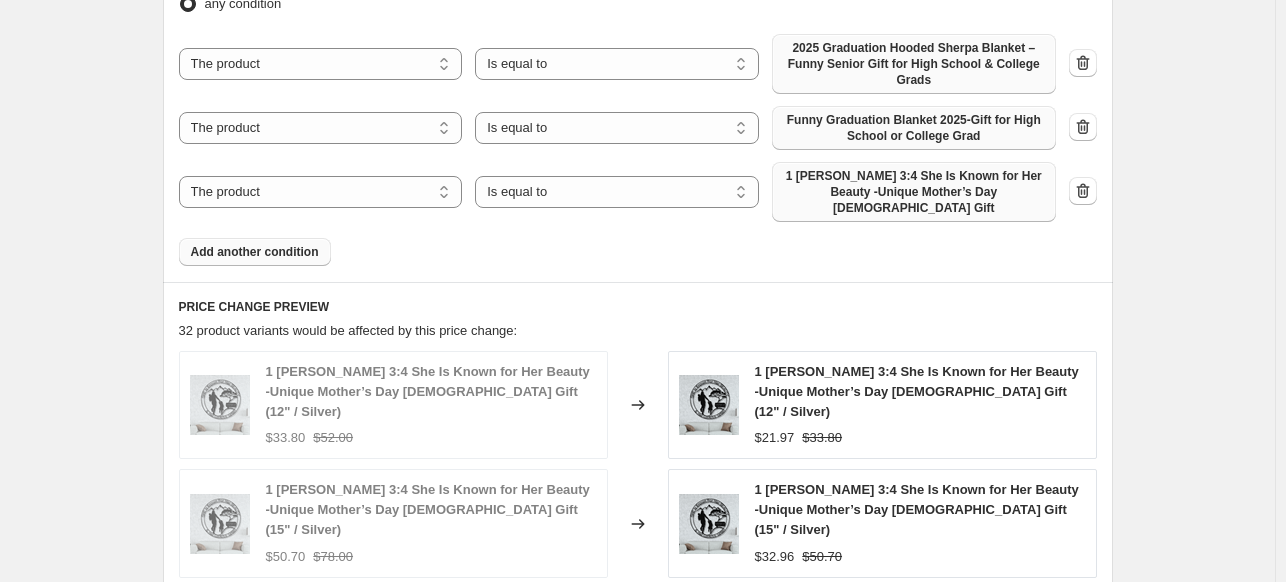 click on "1 [PERSON_NAME] 3:4  She Is Known for Her Beauty -Unique Mother’s Day [DEMOGRAPHIC_DATA] Gift" at bounding box center (914, 192) 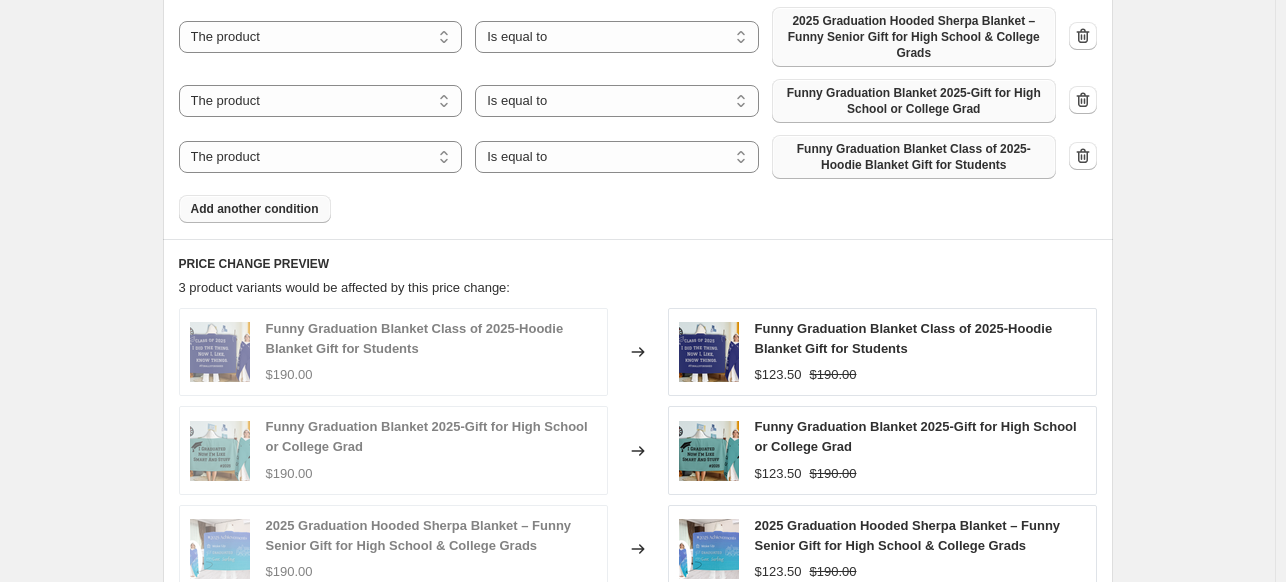 scroll, scrollTop: 1377, scrollLeft: 0, axis: vertical 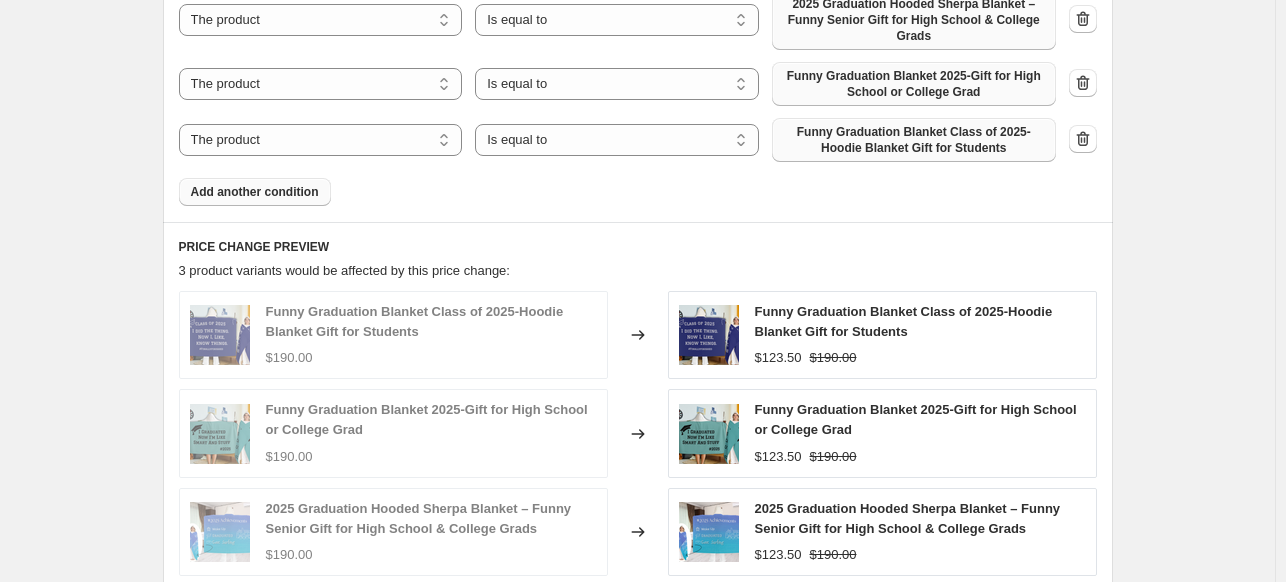 click on "Add another condition" at bounding box center [255, 192] 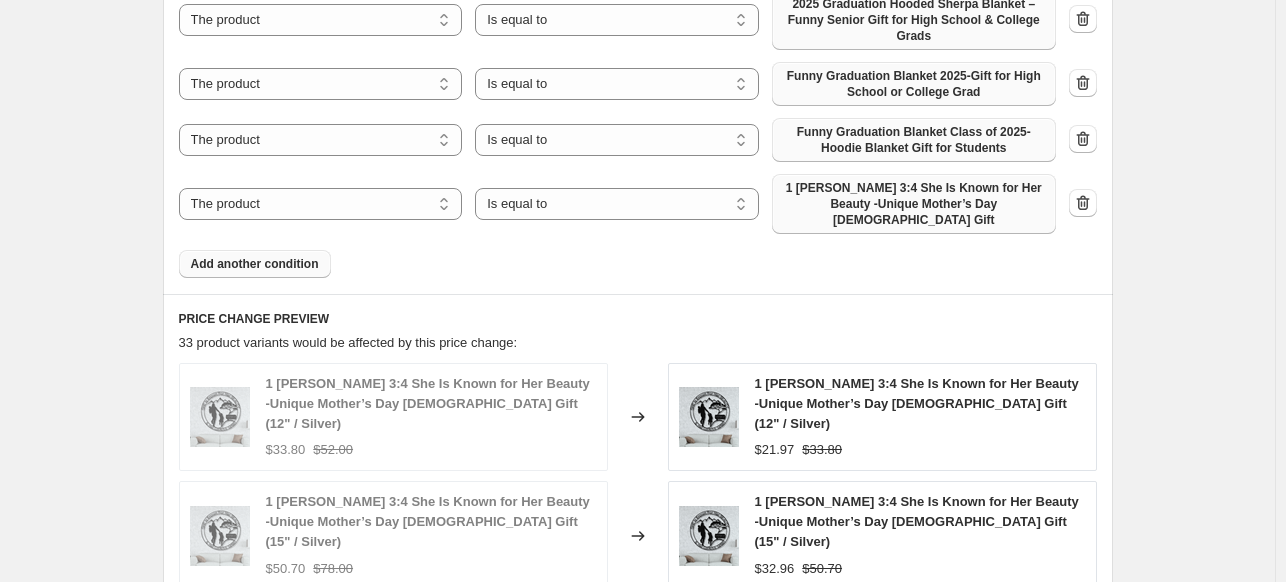 click on "1 [PERSON_NAME] 3:4  She Is Known for Her Beauty -Unique Mother’s Day [DEMOGRAPHIC_DATA] Gift" at bounding box center (914, 204) 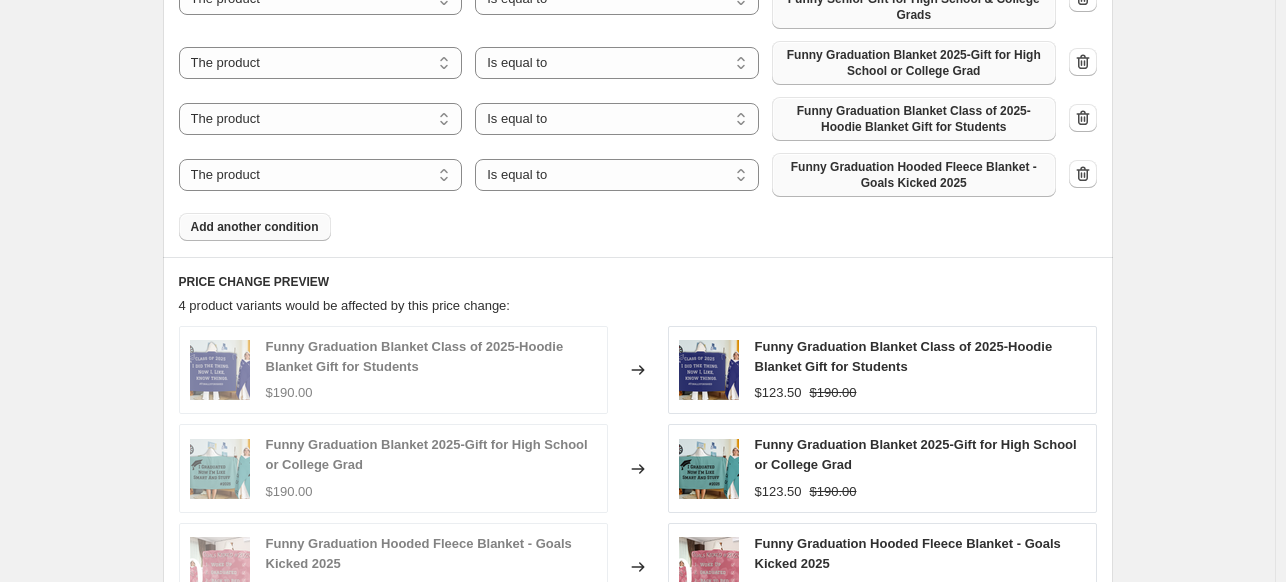 scroll, scrollTop: 1402, scrollLeft: 0, axis: vertical 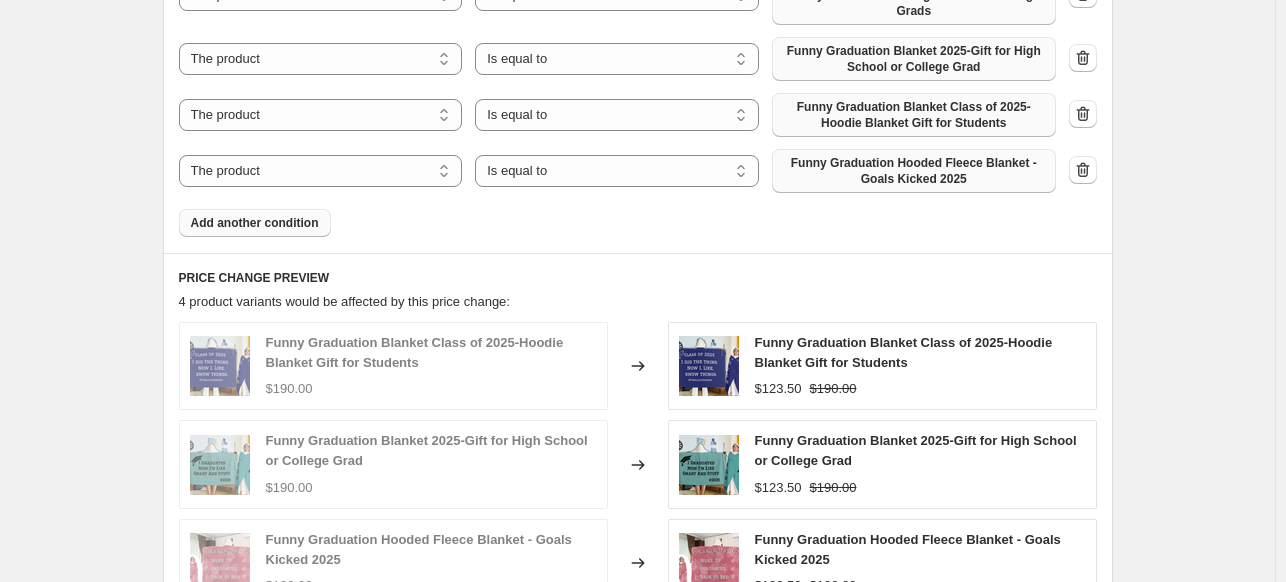 click on "Add another condition" at bounding box center [255, 223] 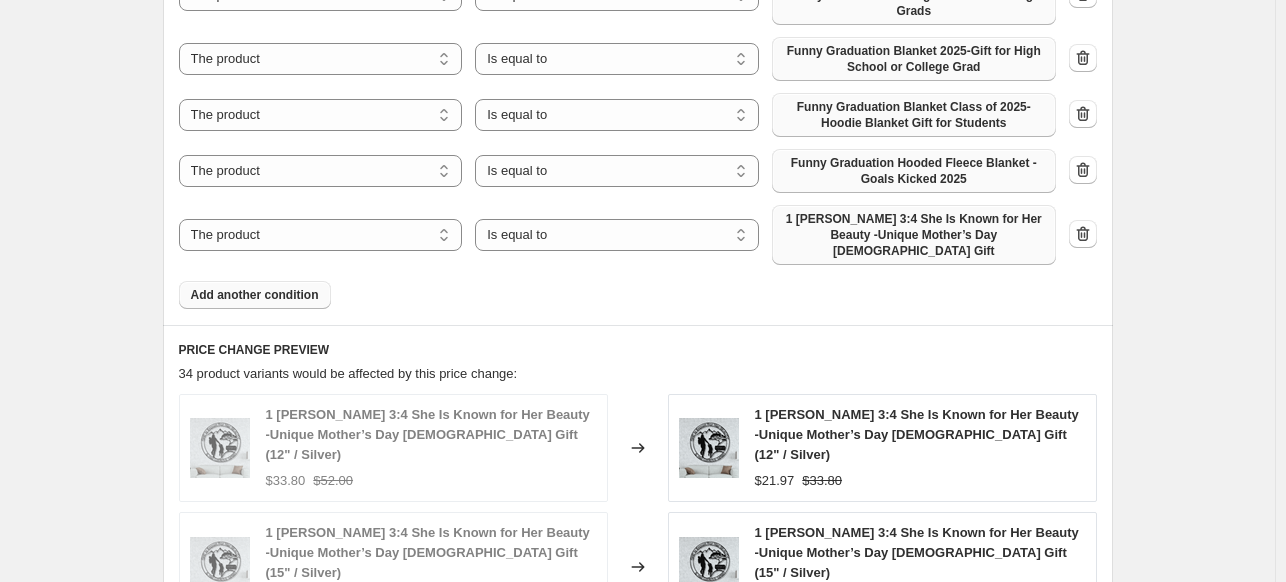 click on "1 [PERSON_NAME] 3:4  She Is Known for Her Beauty -Unique Mother’s Day [DEMOGRAPHIC_DATA] Gift" at bounding box center (914, 235) 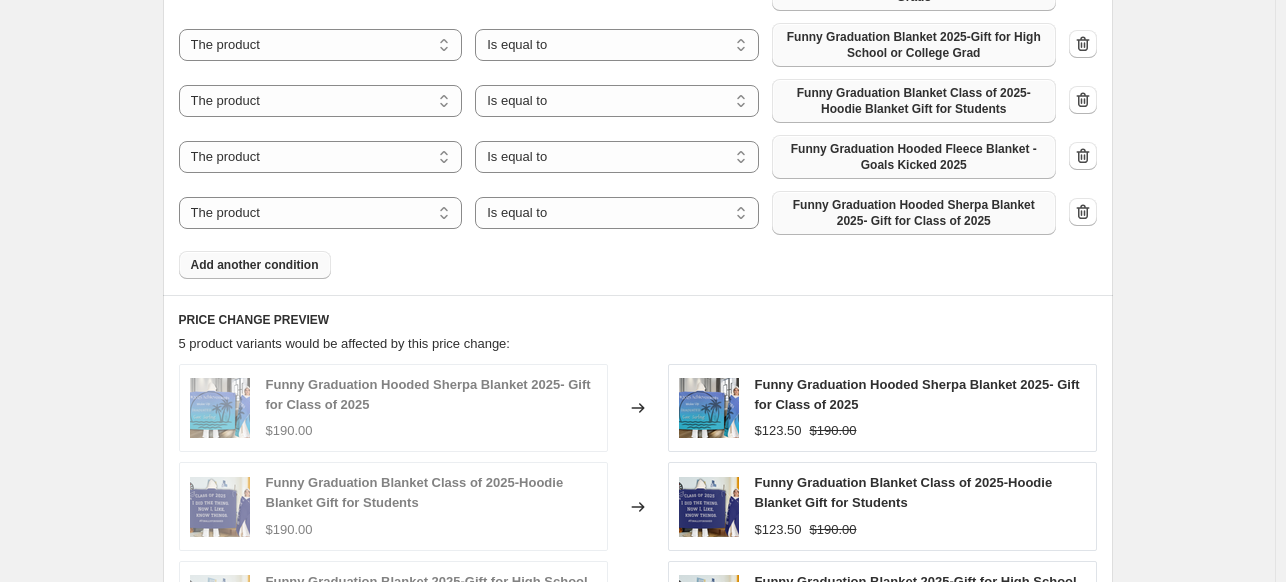 scroll, scrollTop: 1420, scrollLeft: 0, axis: vertical 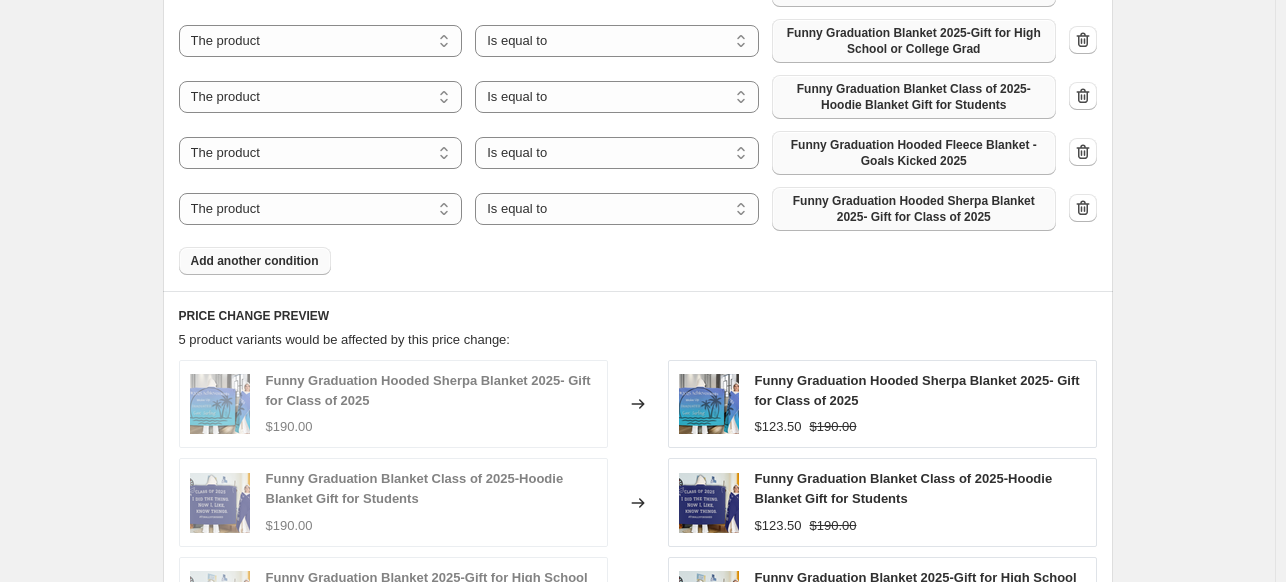 click on "Add another condition" at bounding box center [255, 261] 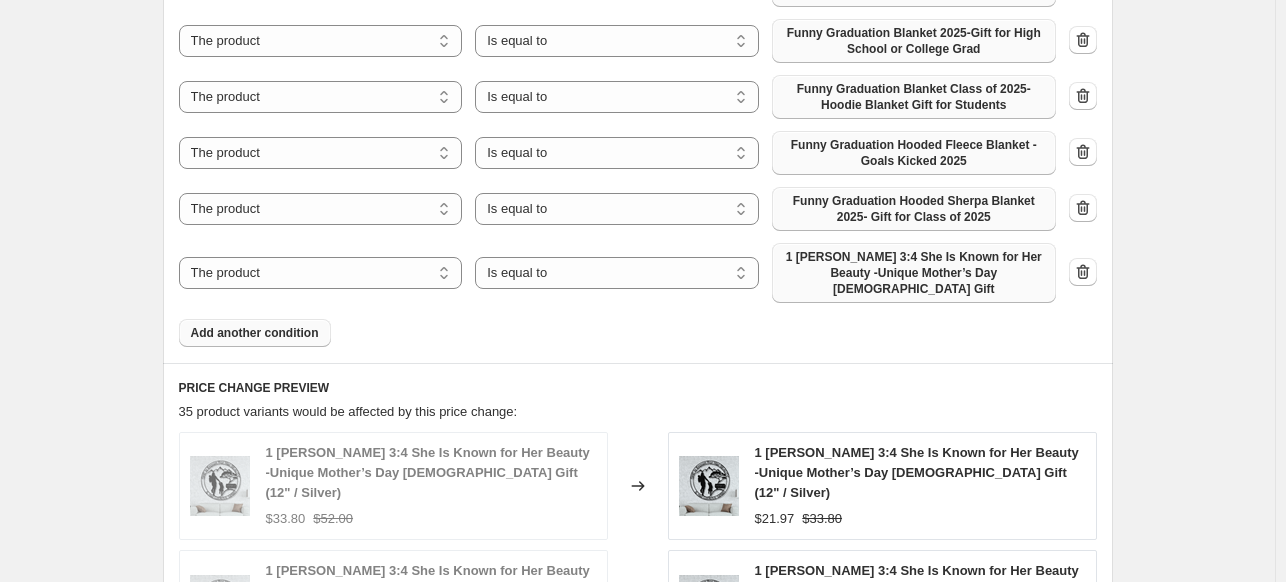 click on "1 [PERSON_NAME] 3:4  She Is Known for Her Beauty -Unique Mother’s Day [DEMOGRAPHIC_DATA] Gift" at bounding box center [914, 273] 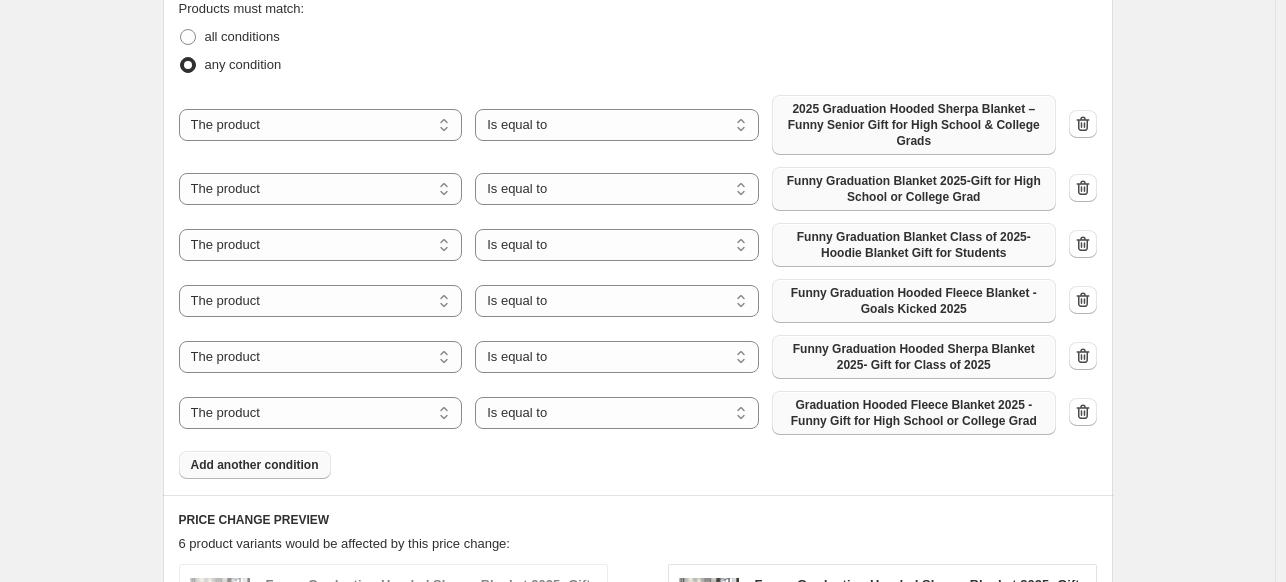 scroll, scrollTop: 1268, scrollLeft: 0, axis: vertical 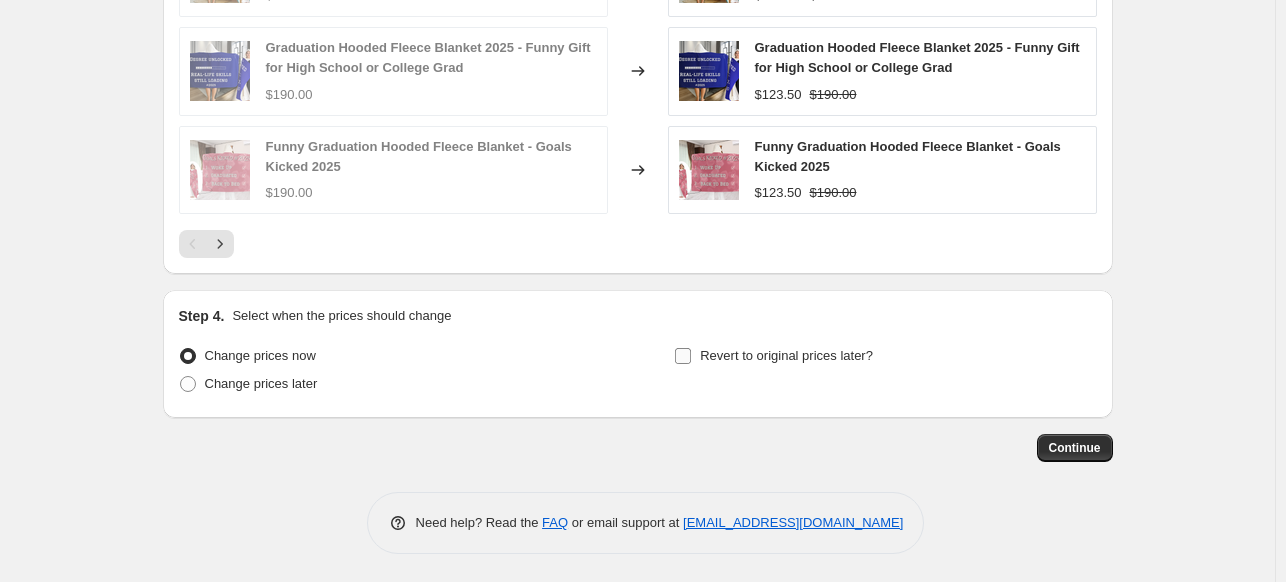 click on "Revert to original prices later?" at bounding box center (773, 356) 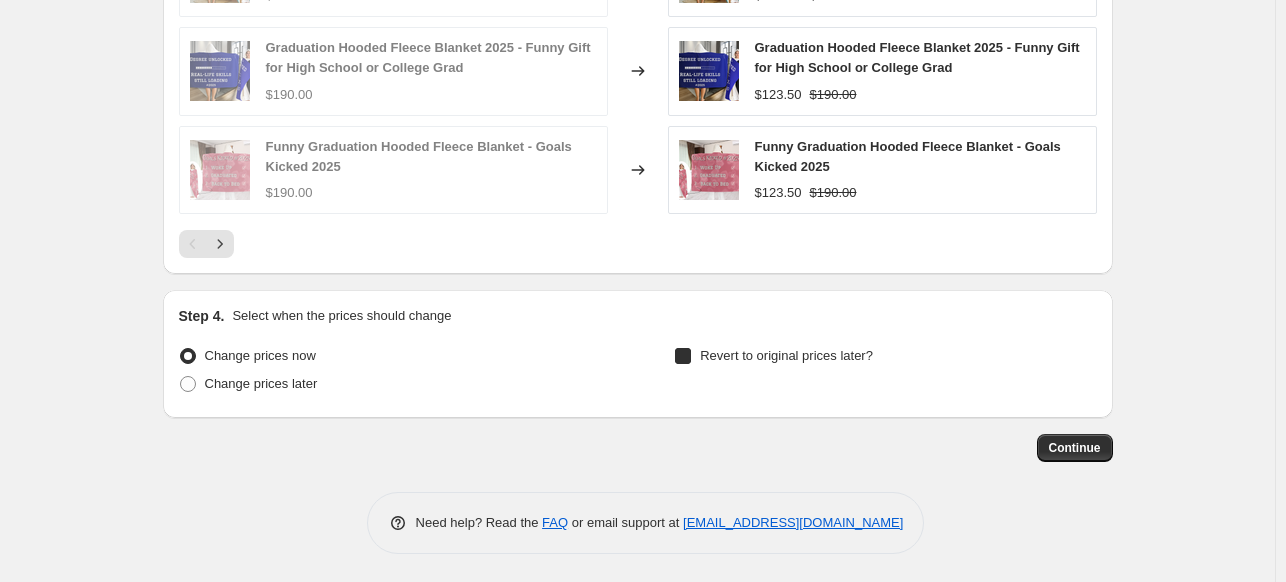 checkbox on "true" 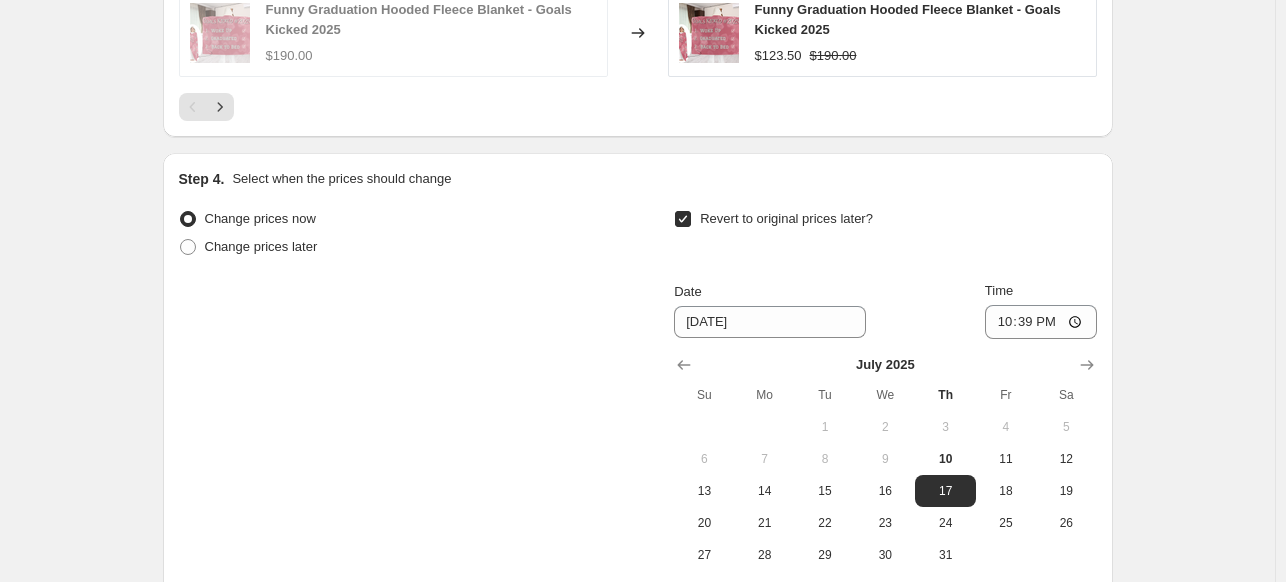 scroll, scrollTop: 2445, scrollLeft: 0, axis: vertical 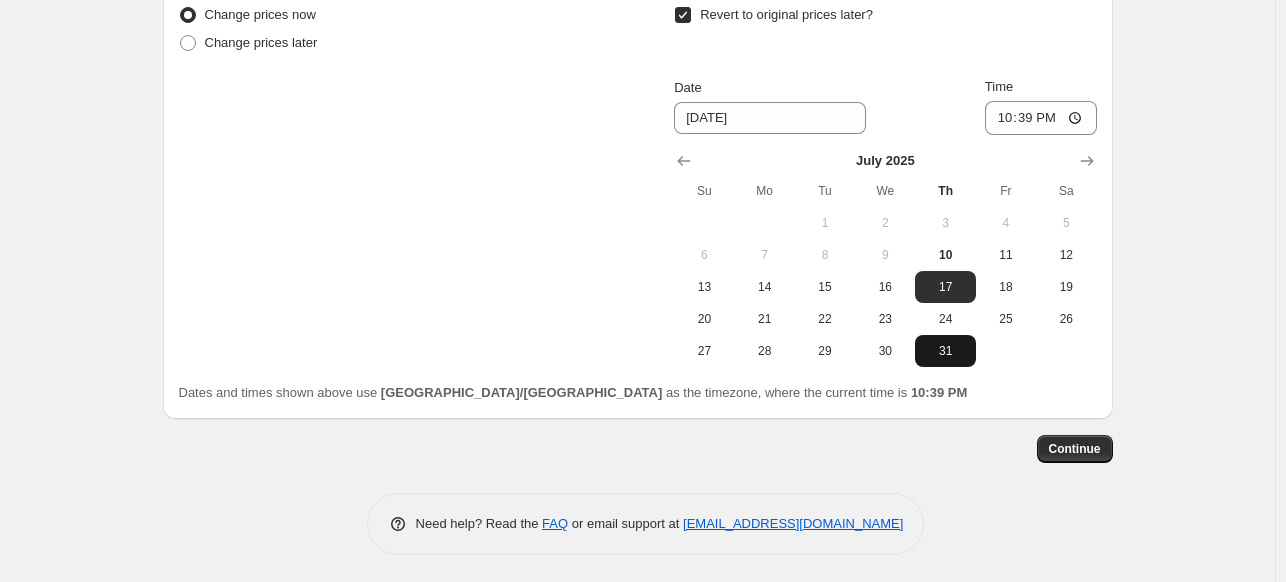 click on "31" at bounding box center [945, 351] 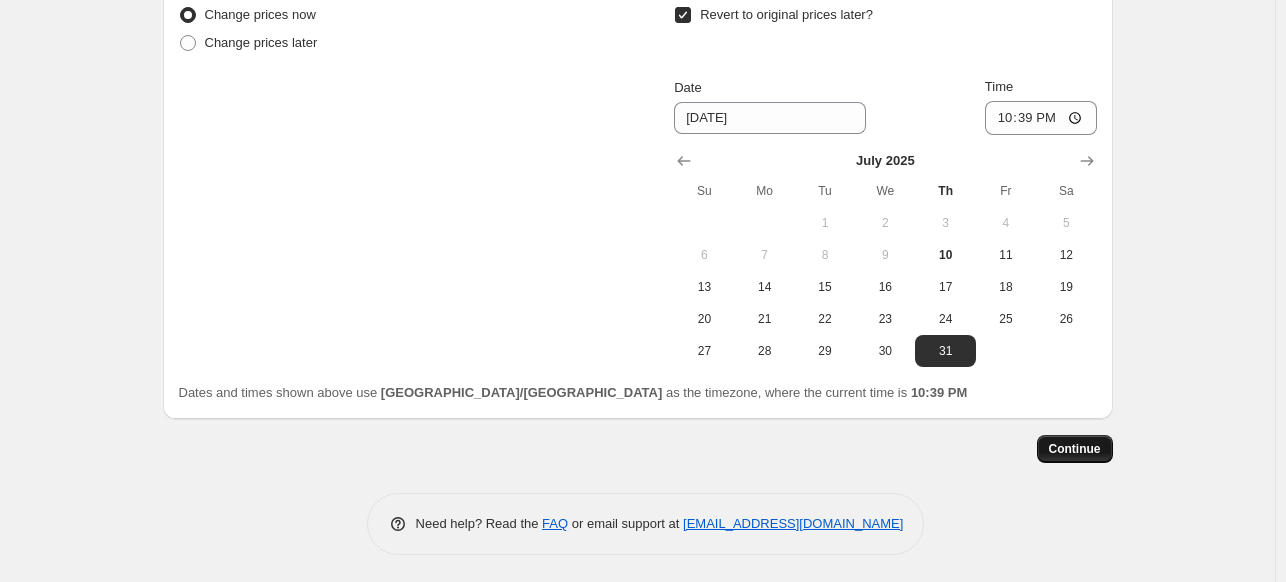 click on "Continue" at bounding box center (1075, 449) 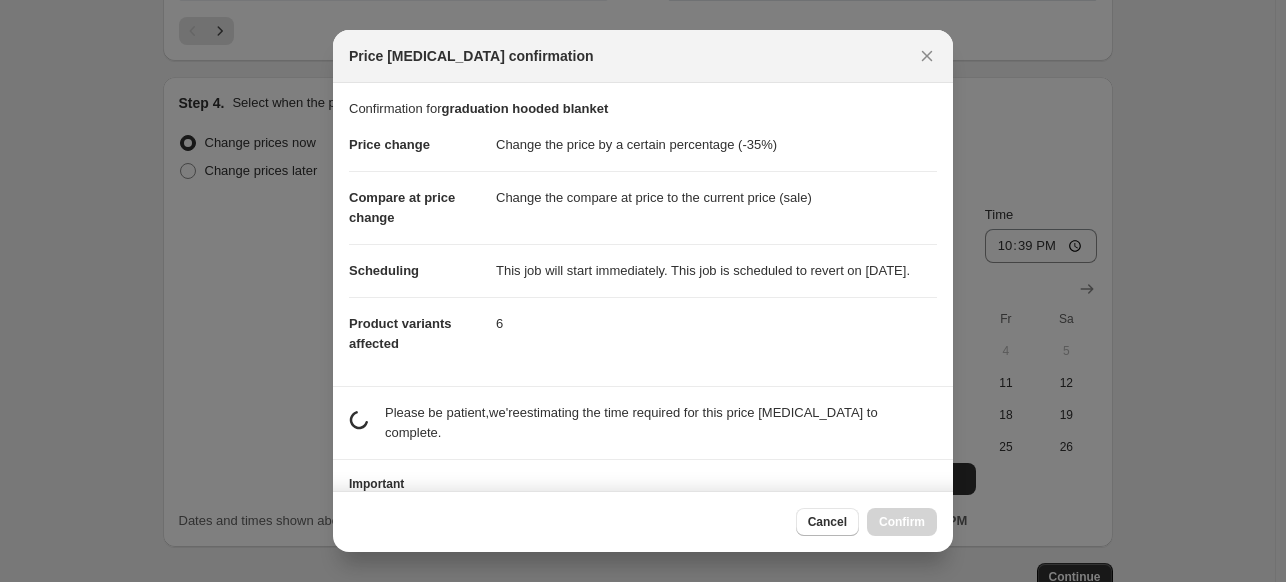scroll, scrollTop: 0, scrollLeft: 0, axis: both 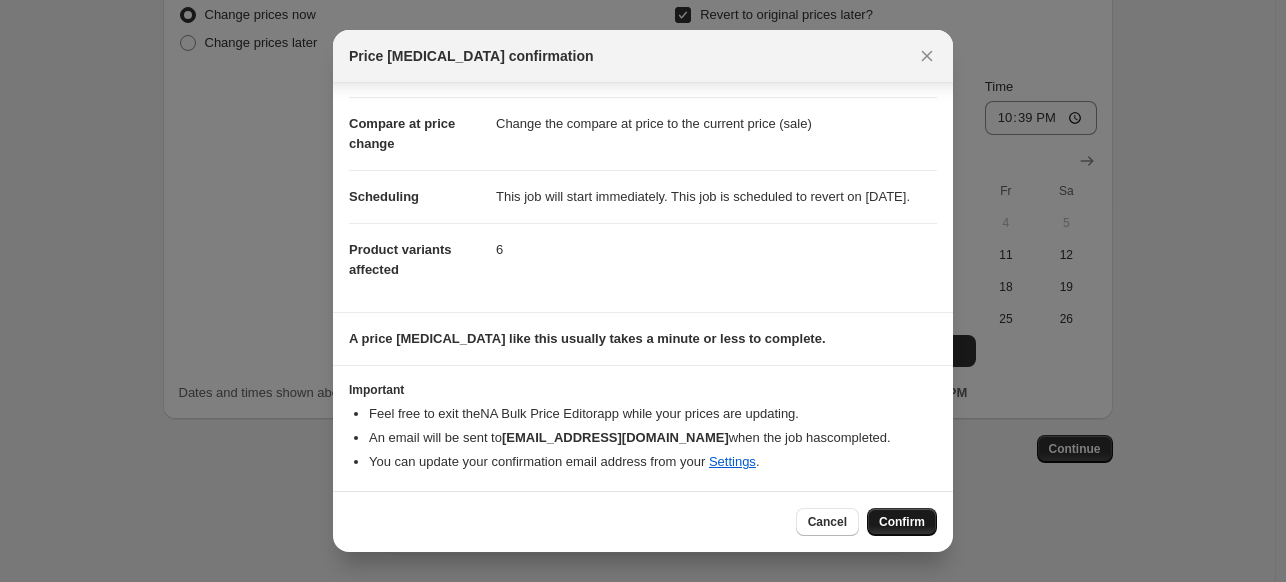 click on "Confirm" at bounding box center [902, 522] 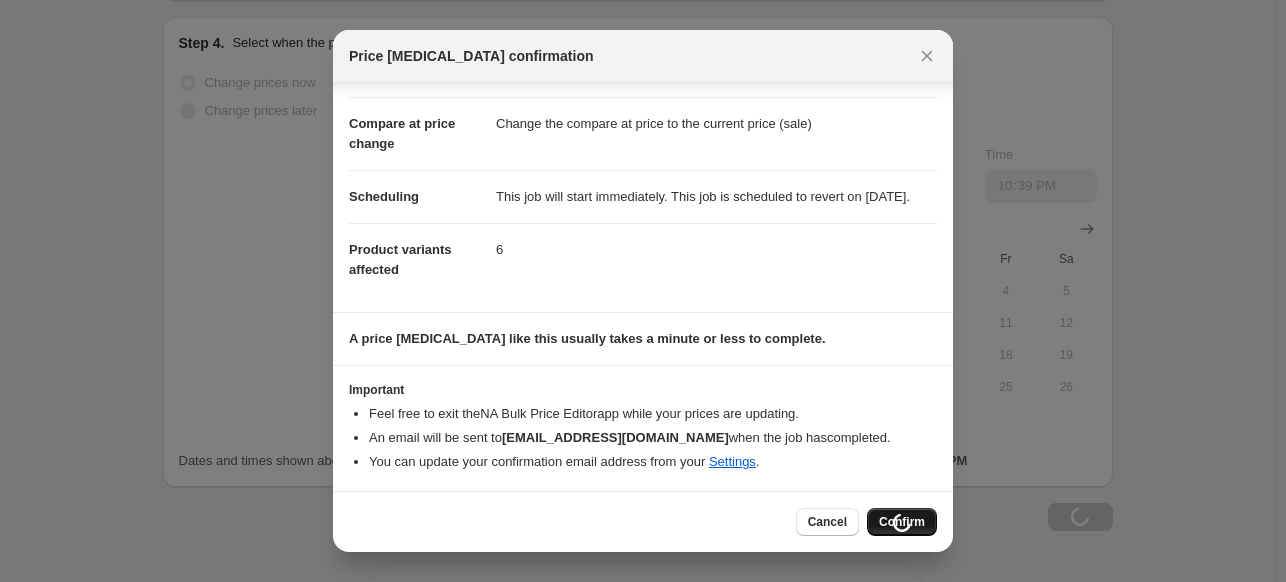 scroll, scrollTop: 2513, scrollLeft: 0, axis: vertical 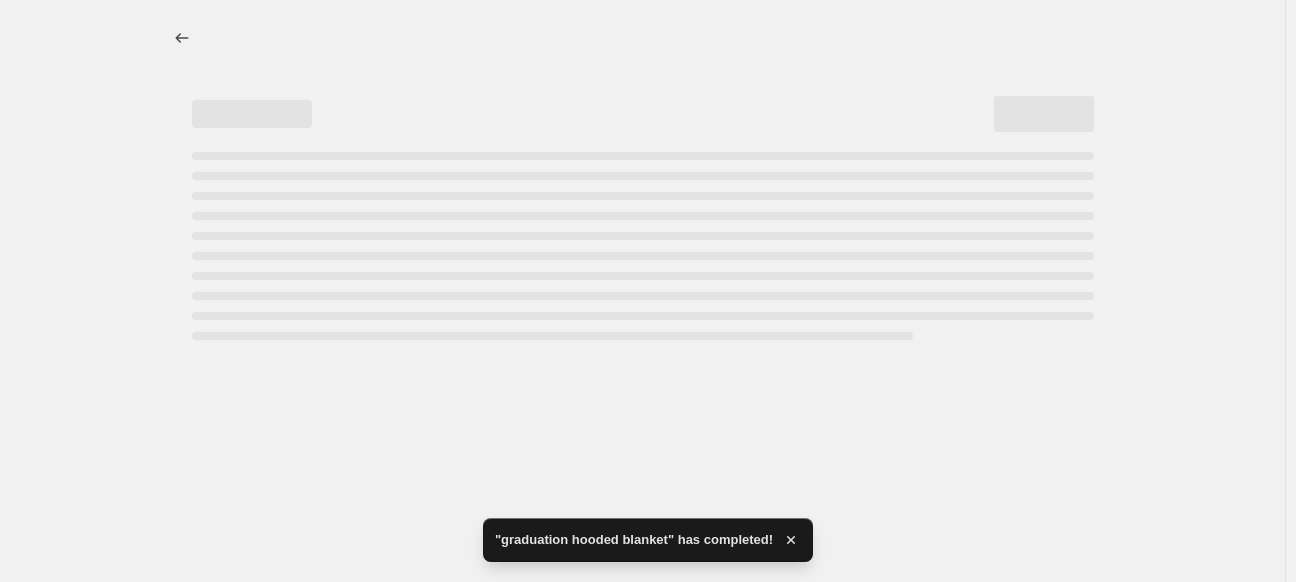 select on "percentage" 